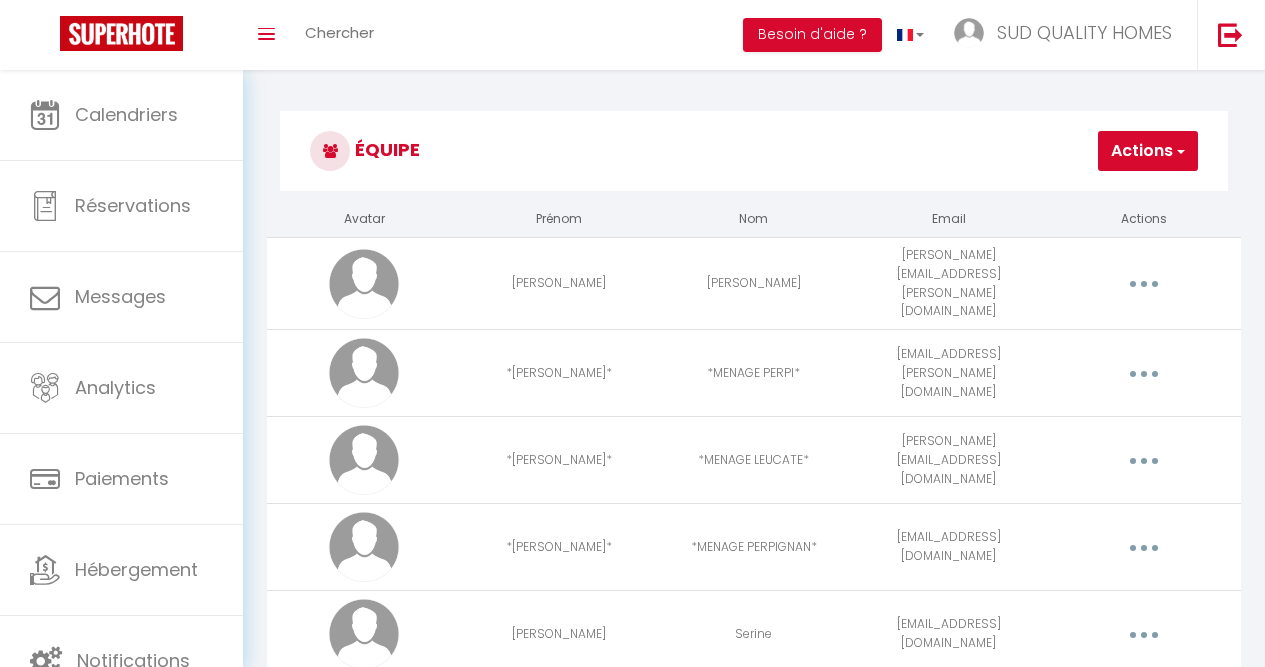 scroll, scrollTop: 0, scrollLeft: 0, axis: both 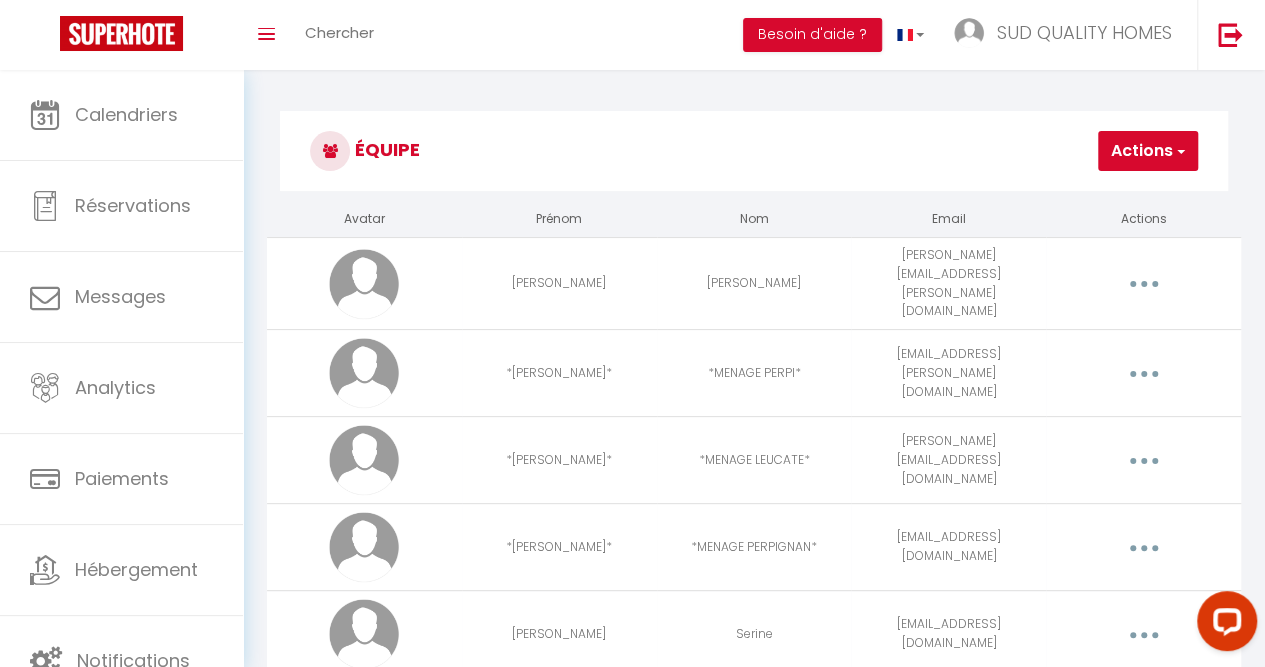 click at bounding box center [1143, 284] 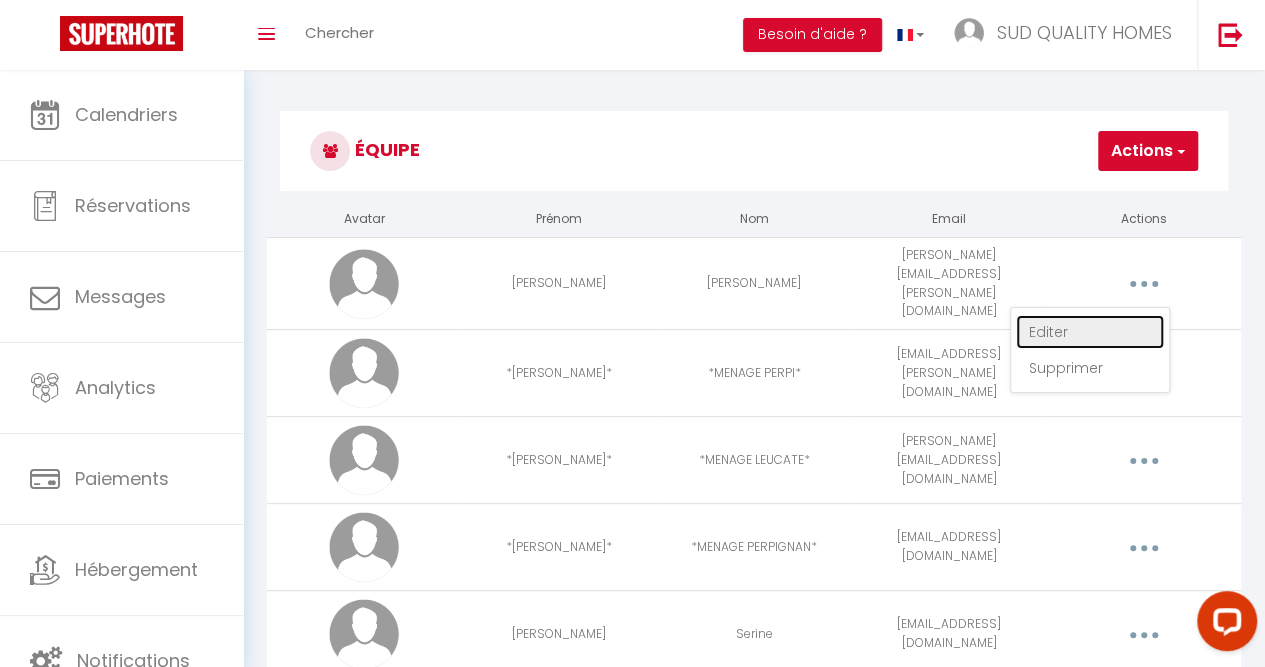 click on "Editer" at bounding box center [1090, 332] 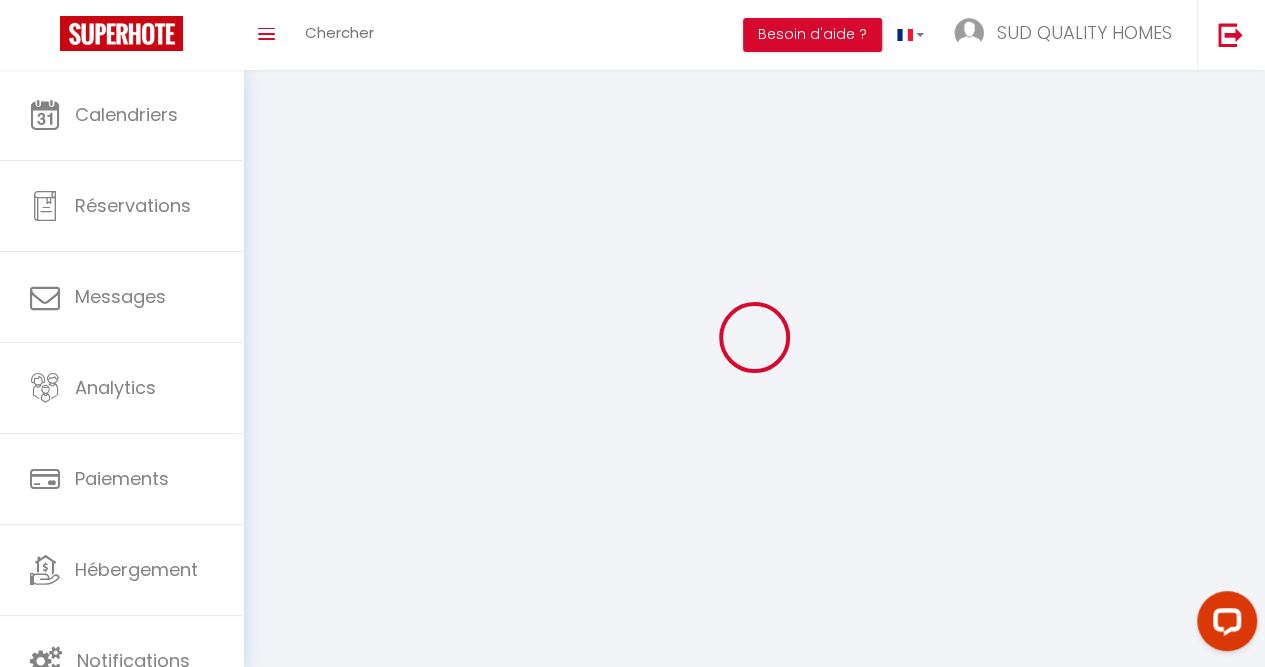 type on "[PERSON_NAME]" 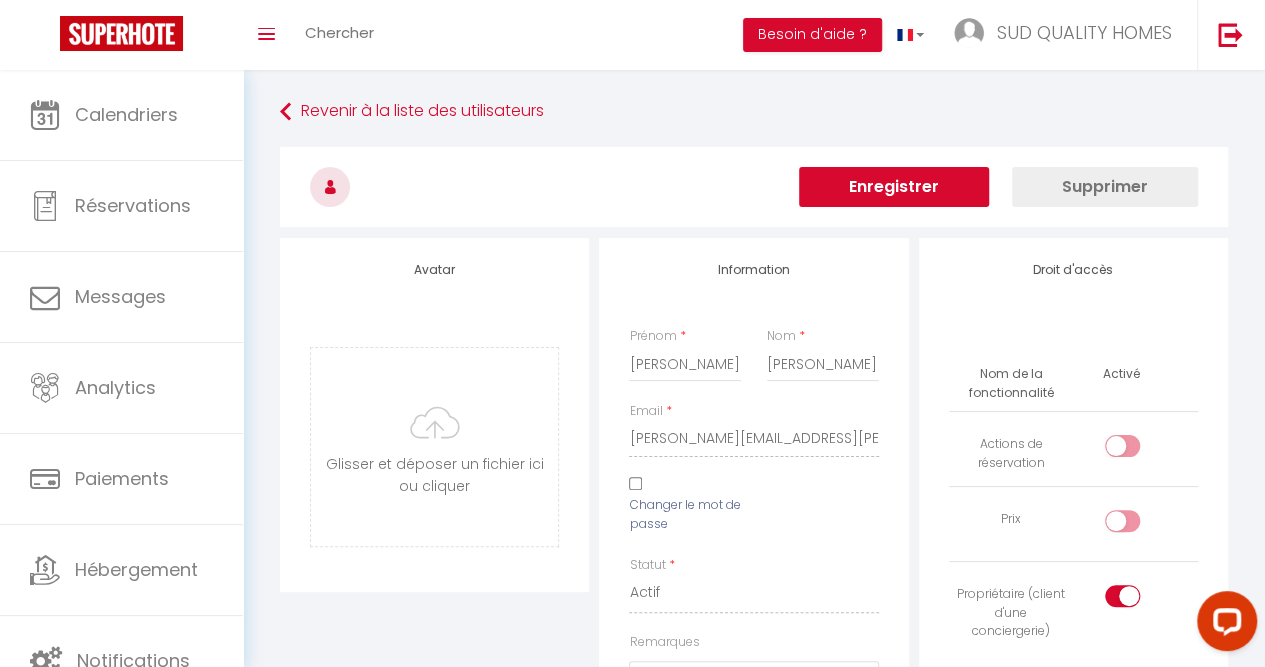 scroll, scrollTop: 186, scrollLeft: 0, axis: vertical 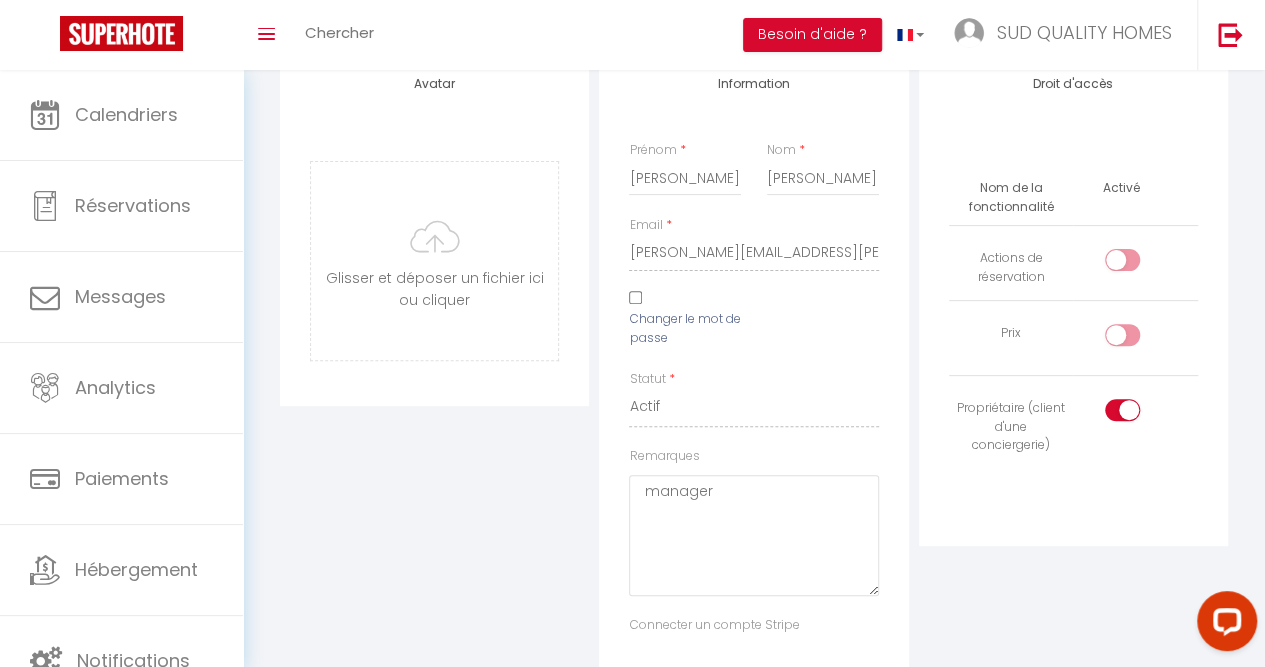 click at bounding box center [1122, 260] 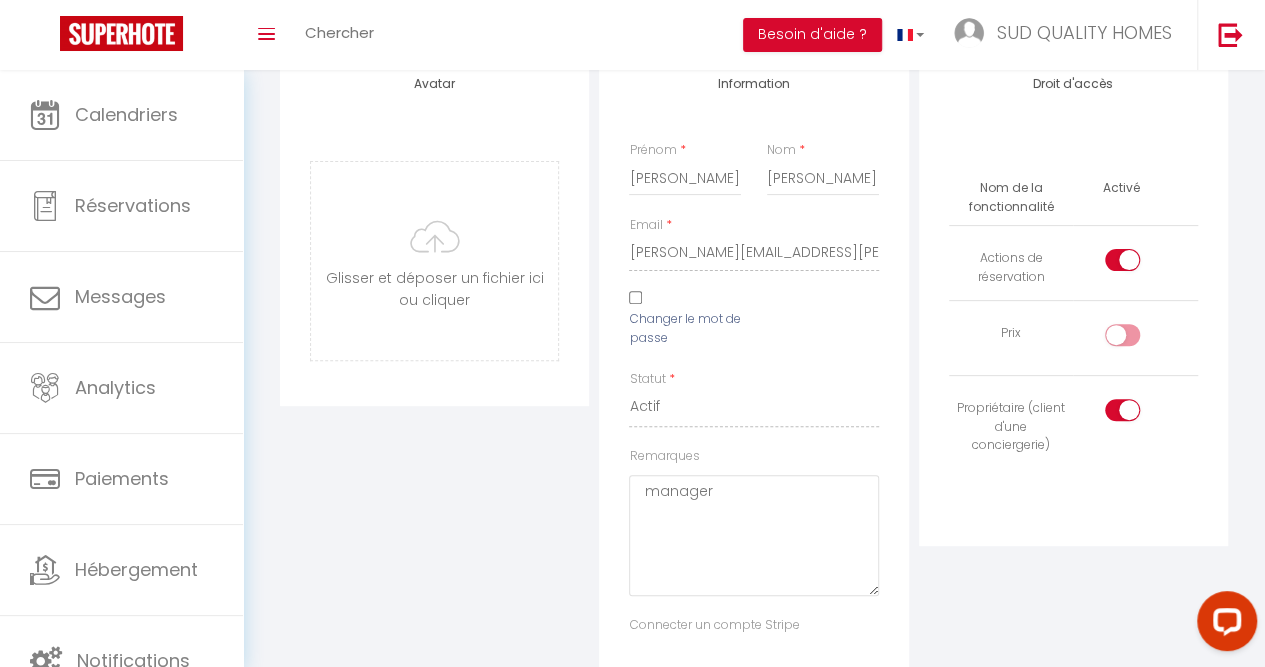click at bounding box center (1122, 335) 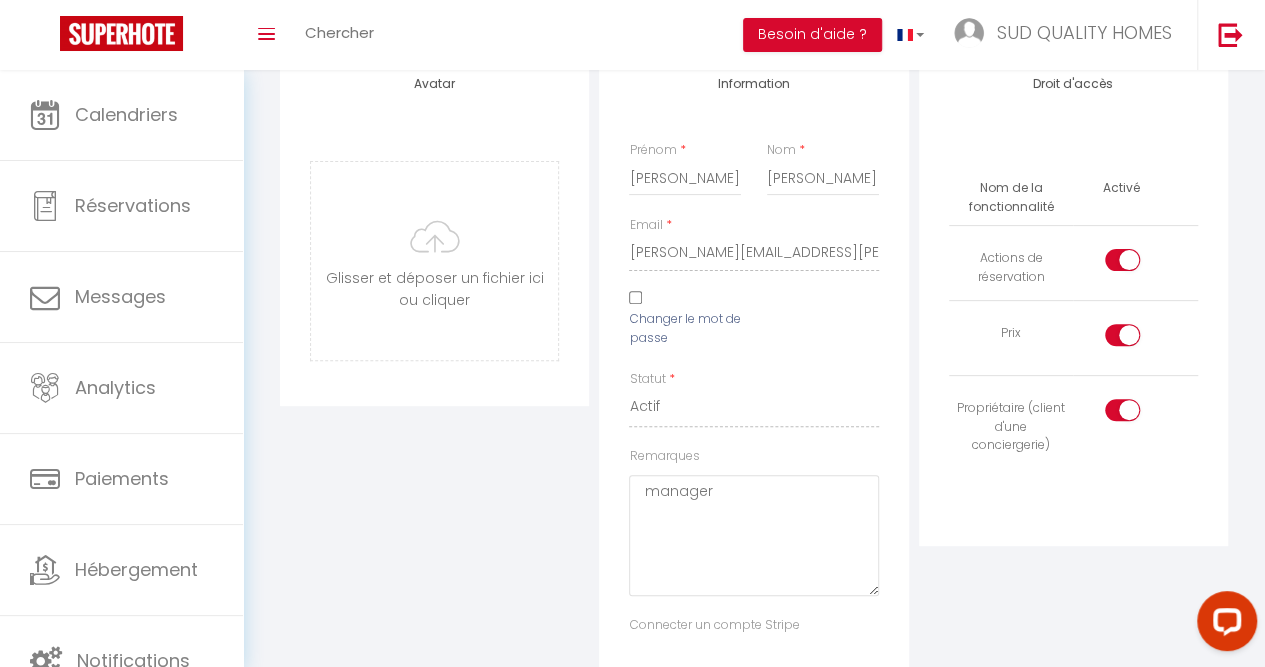 click at bounding box center [1139, 264] 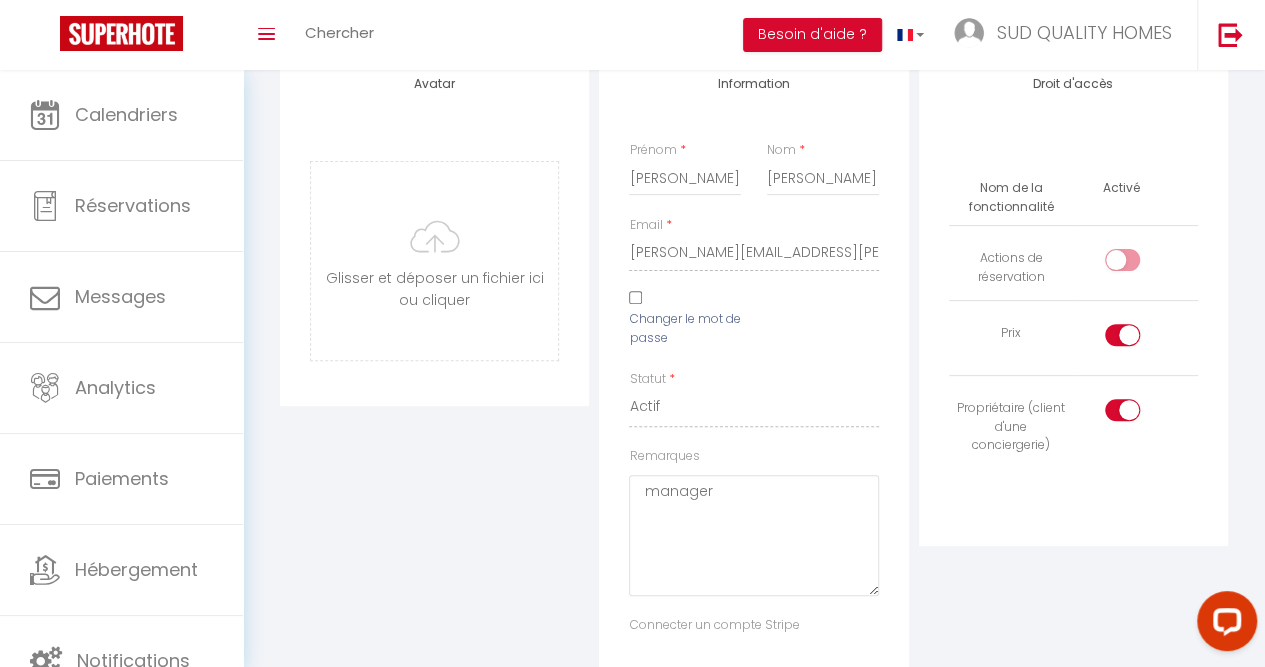scroll, scrollTop: 0, scrollLeft: 0, axis: both 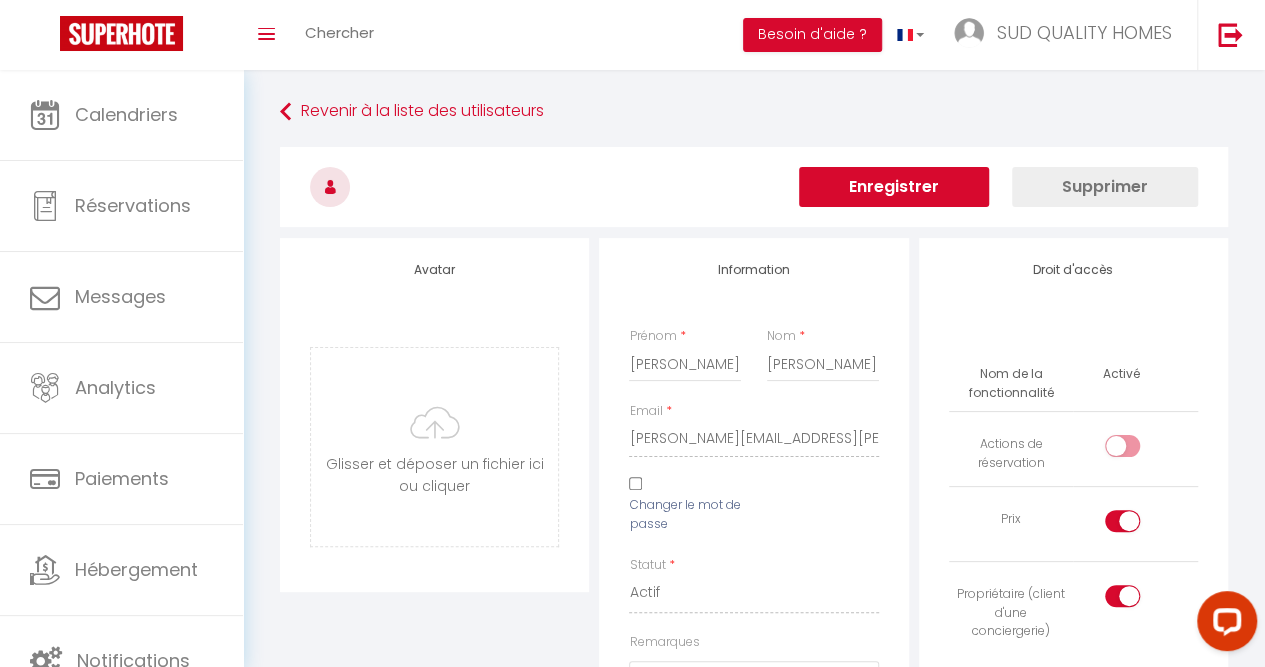 click on "Enregistrer" at bounding box center (894, 187) 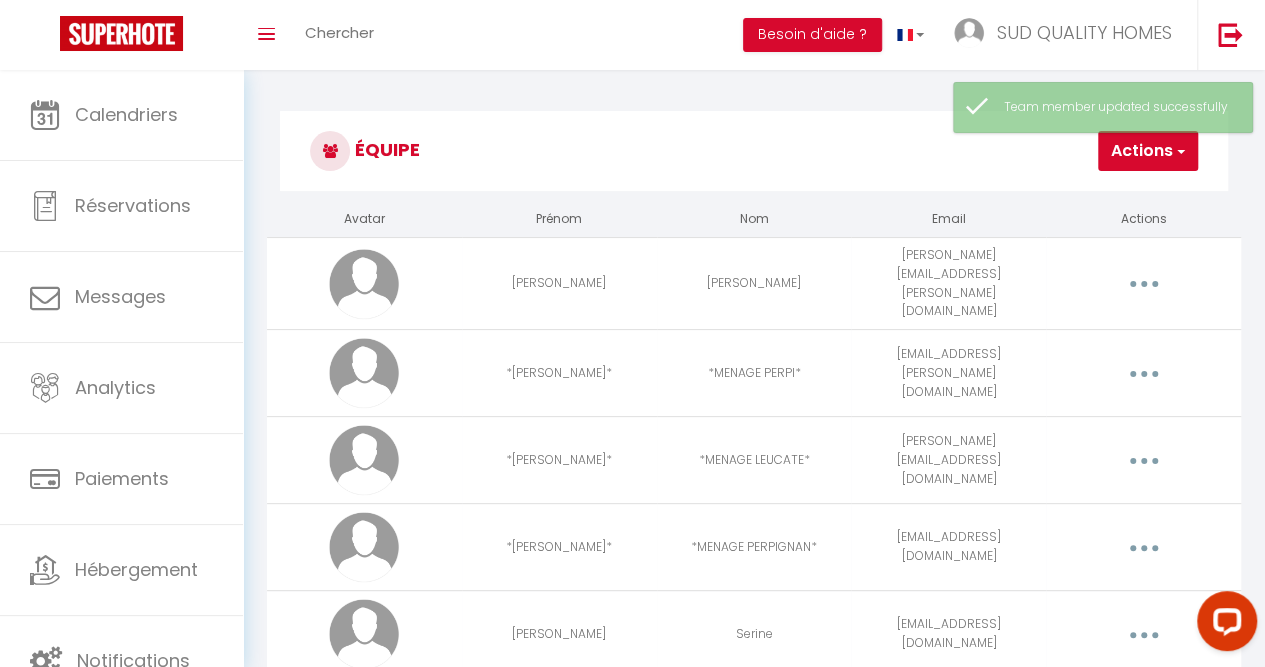 click at bounding box center (1143, 373) 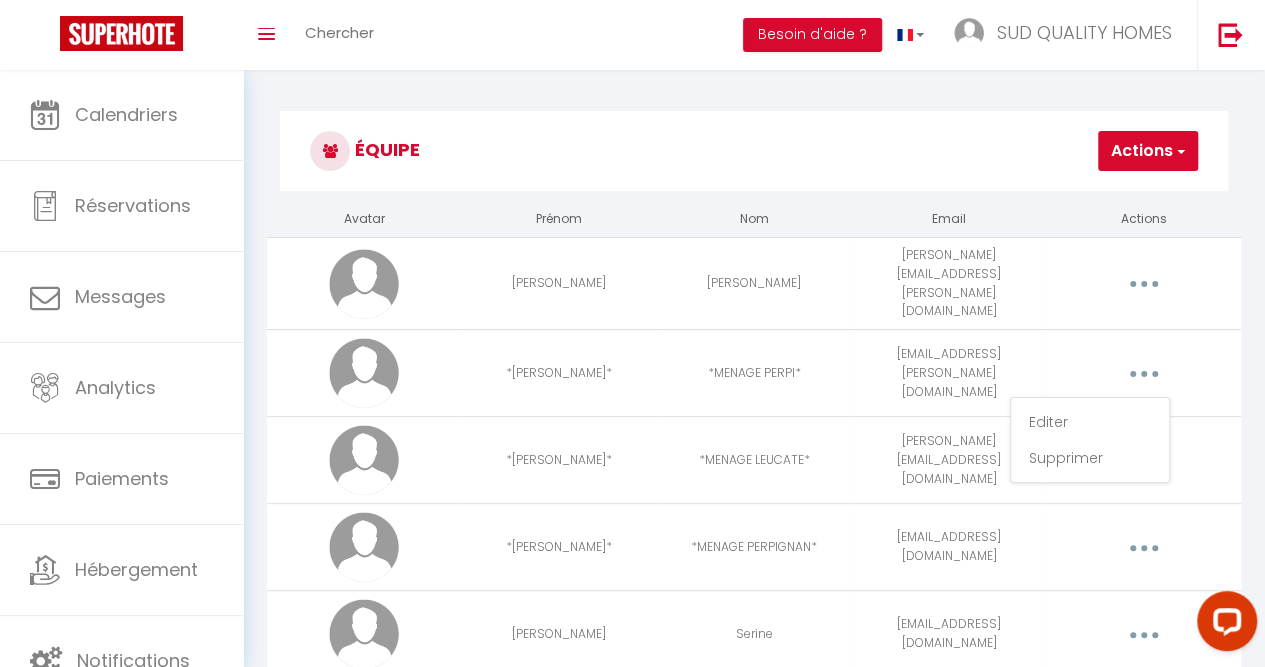 scroll, scrollTop: 70, scrollLeft: 0, axis: vertical 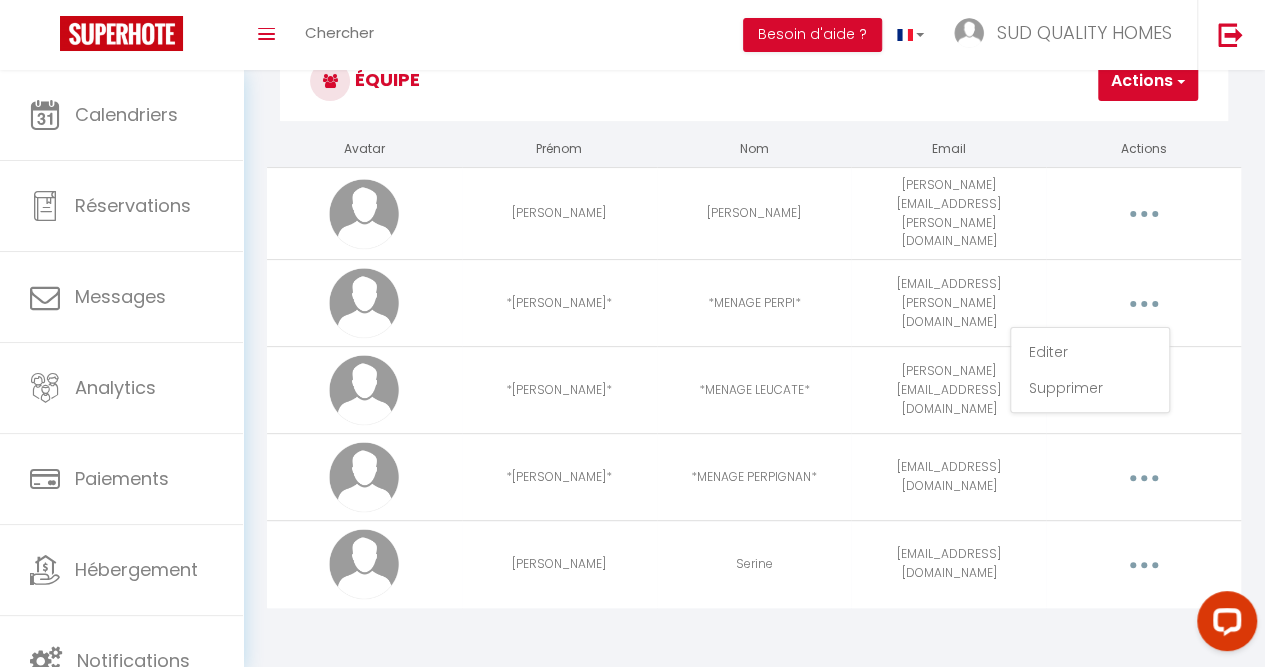 click at bounding box center (1144, 565) 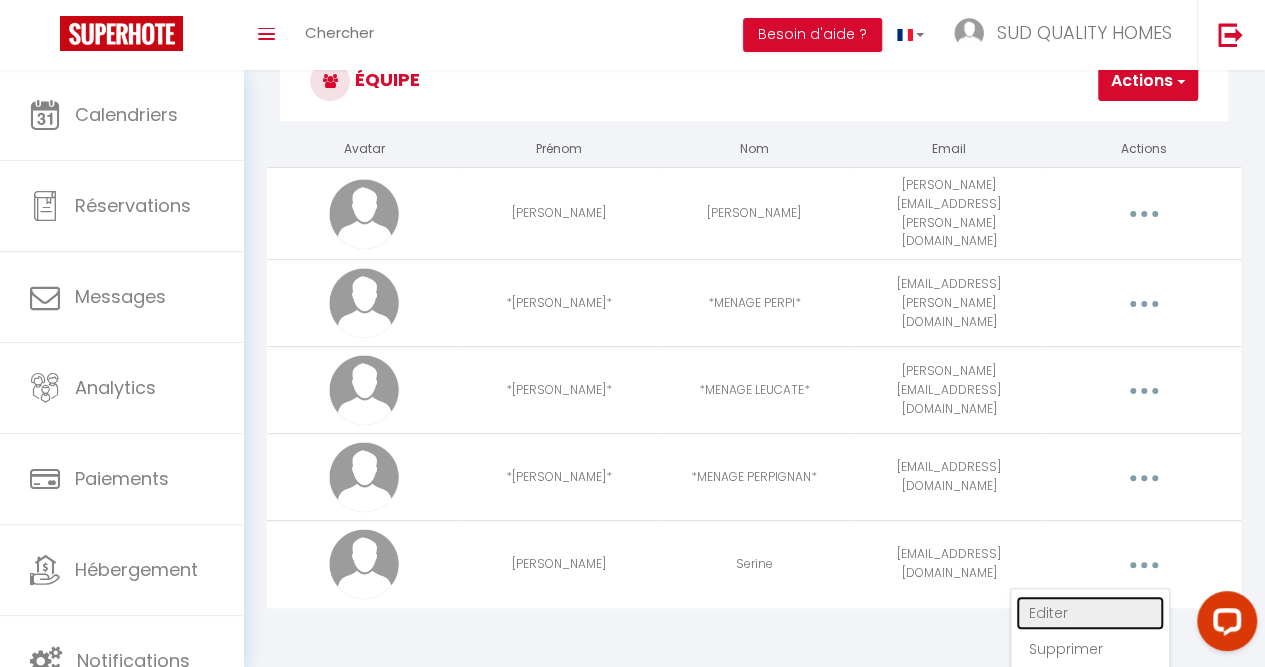 click on "Editer" at bounding box center (1090, 613) 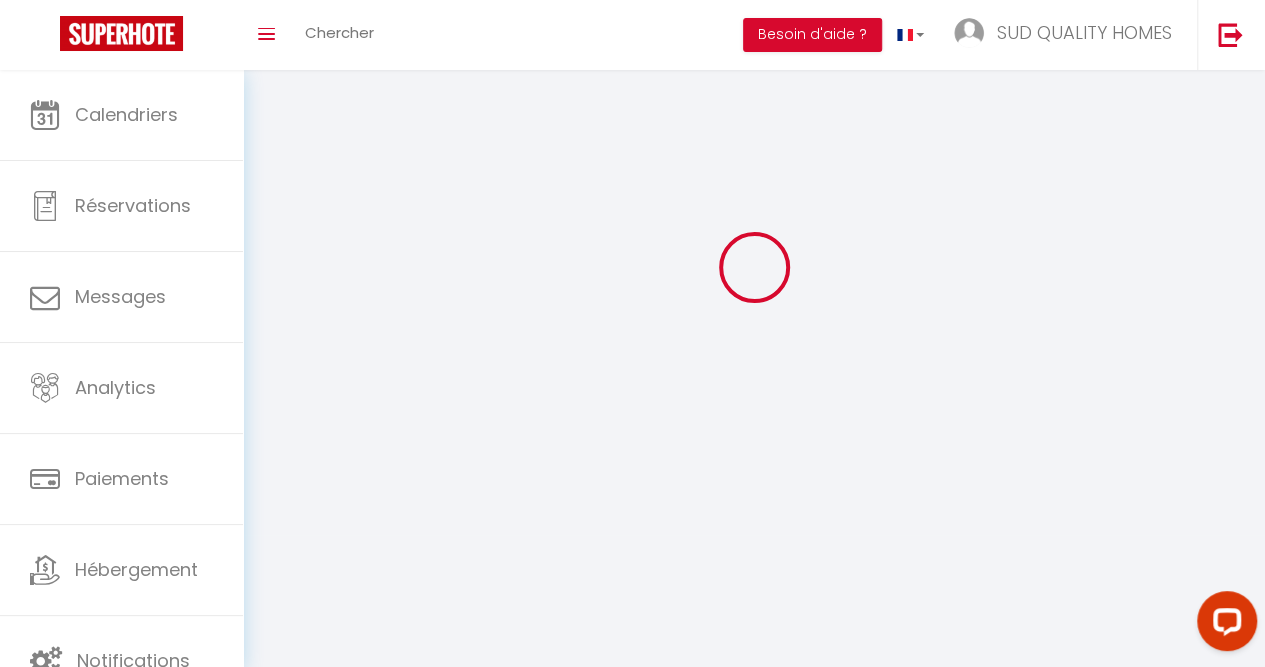 scroll, scrollTop: 0, scrollLeft: 0, axis: both 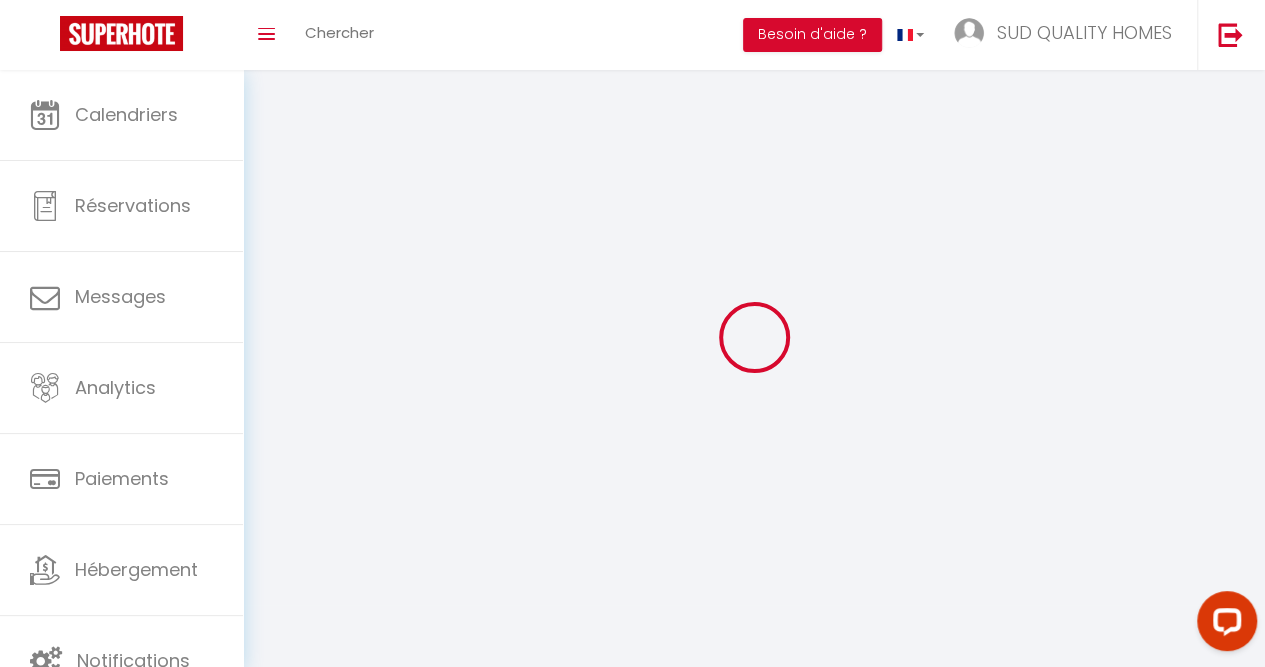 type on "[PERSON_NAME]" 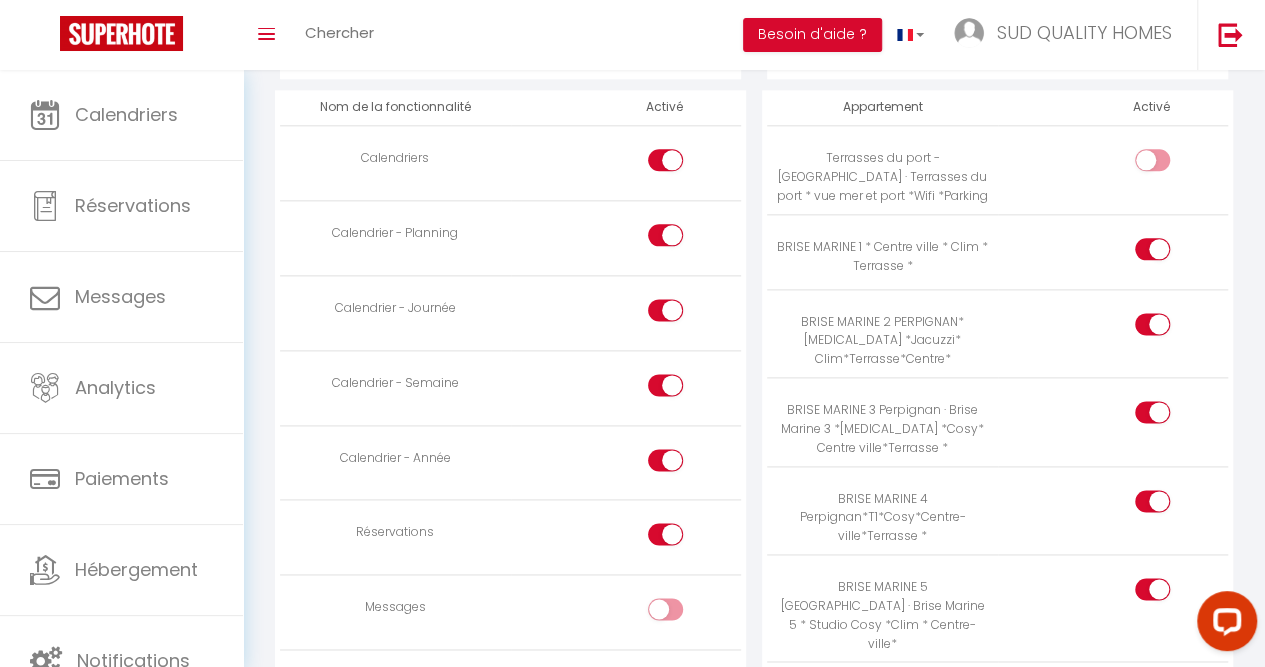 scroll, scrollTop: 1374, scrollLeft: 0, axis: vertical 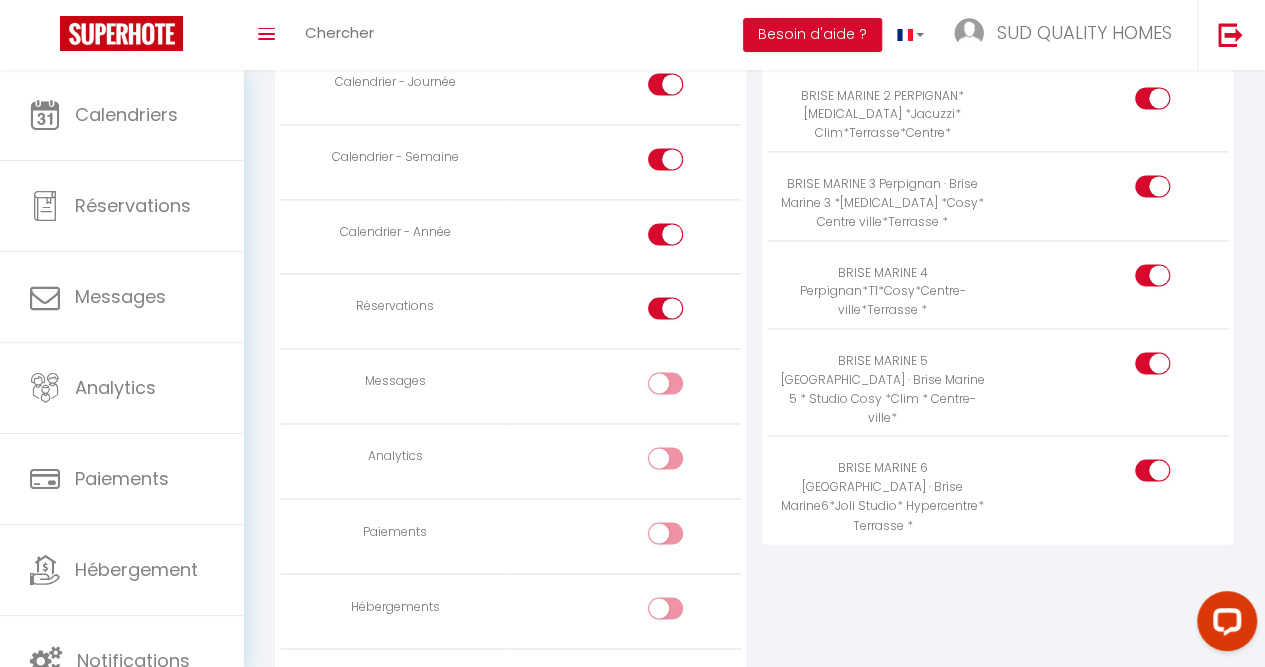 click at bounding box center [682, 462] 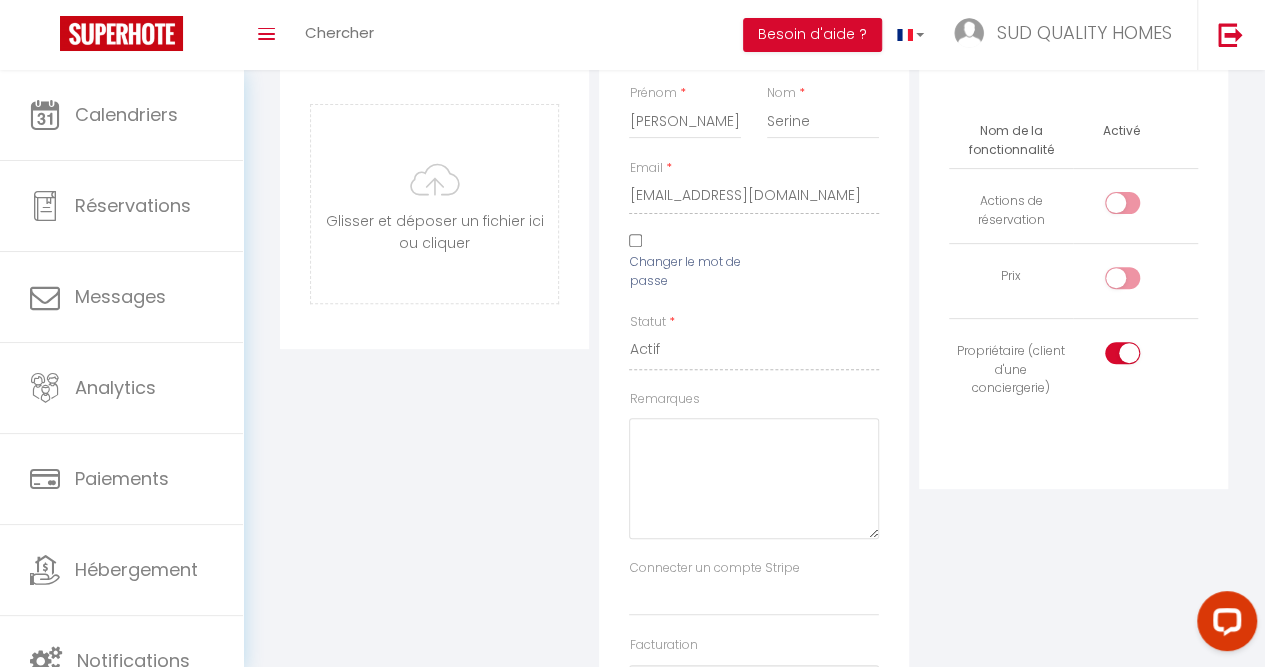 scroll, scrollTop: 0, scrollLeft: 0, axis: both 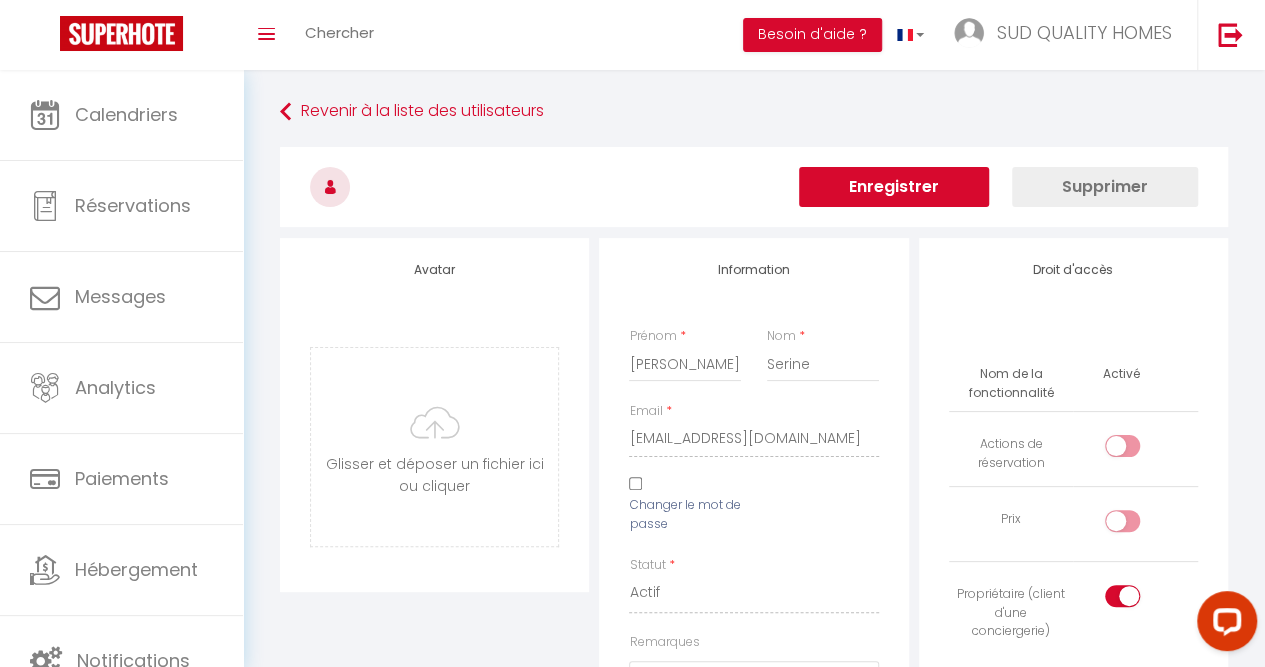 click on "Enregistrer" at bounding box center (894, 187) 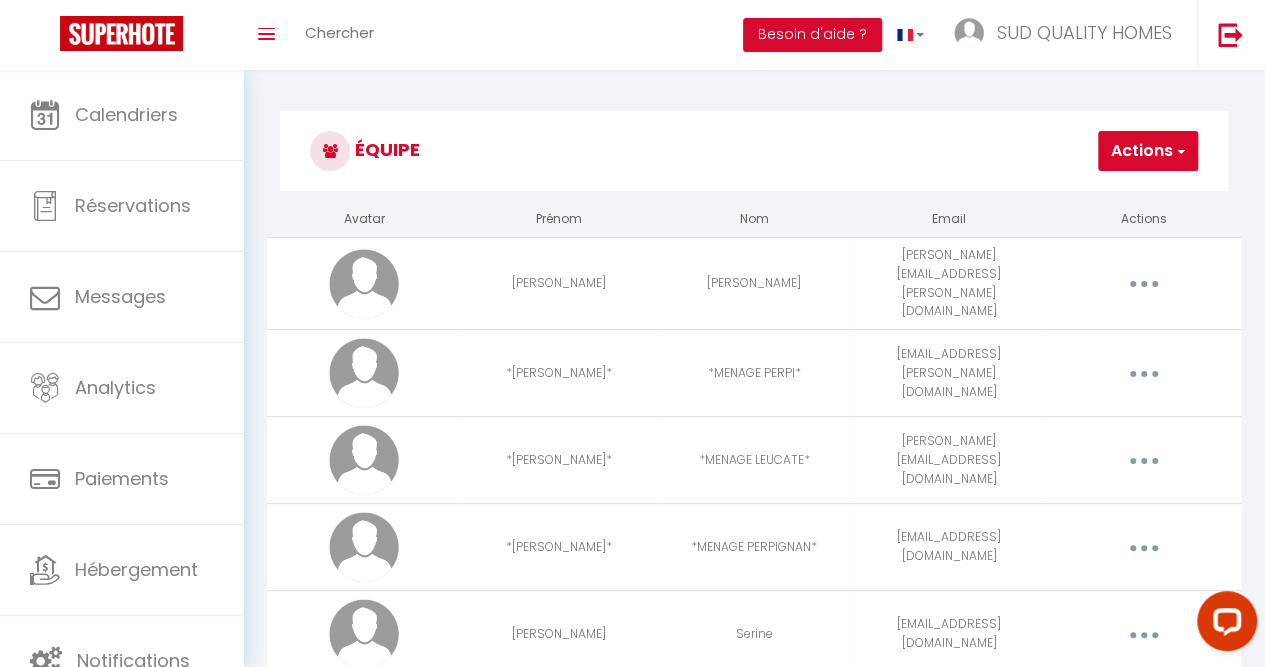 click at bounding box center (1143, 284) 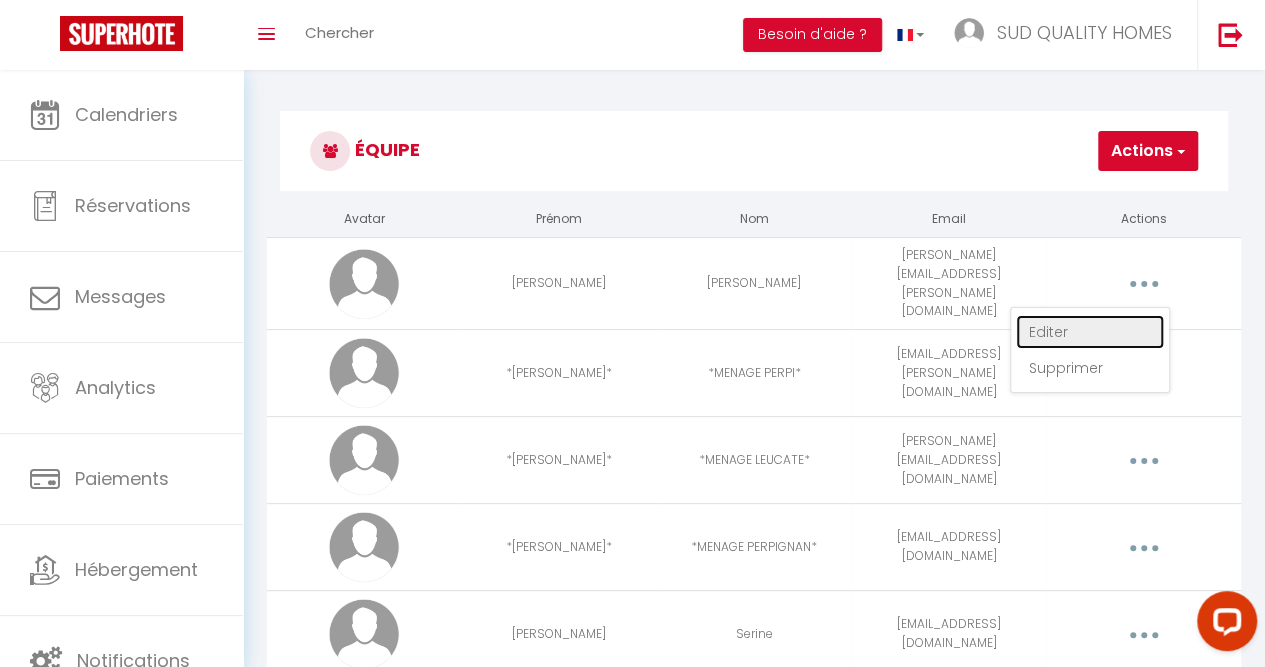 click on "Editer" at bounding box center [1090, 332] 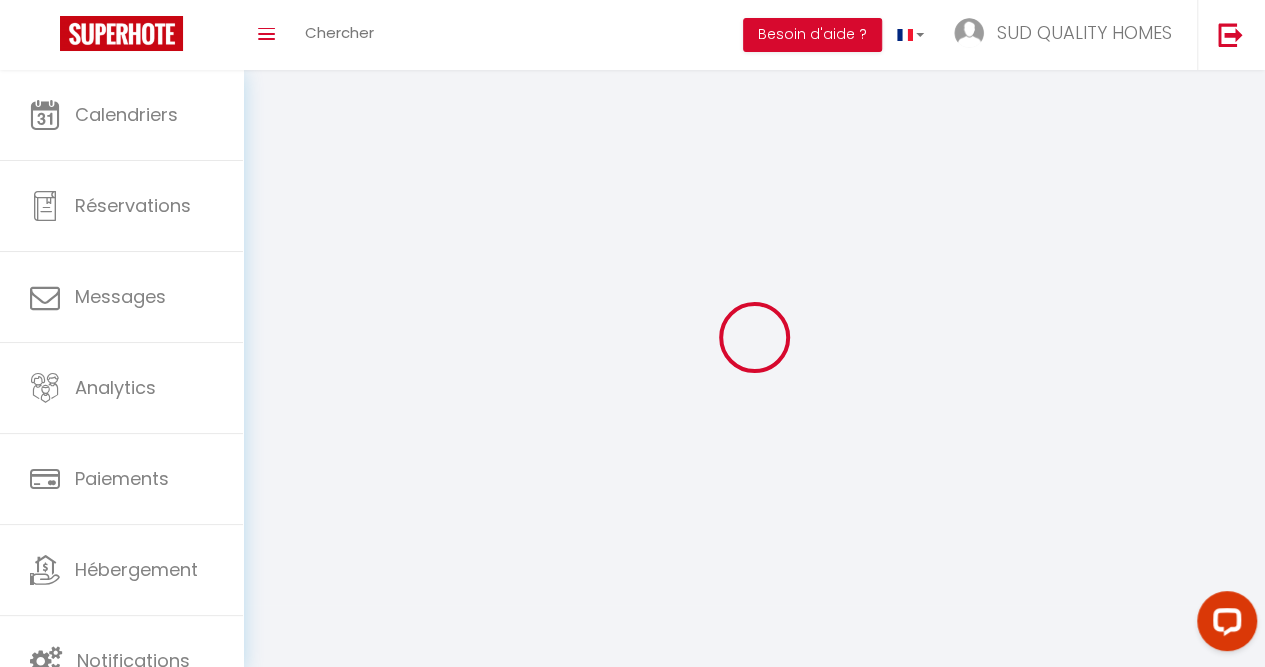 type on "[PERSON_NAME]" 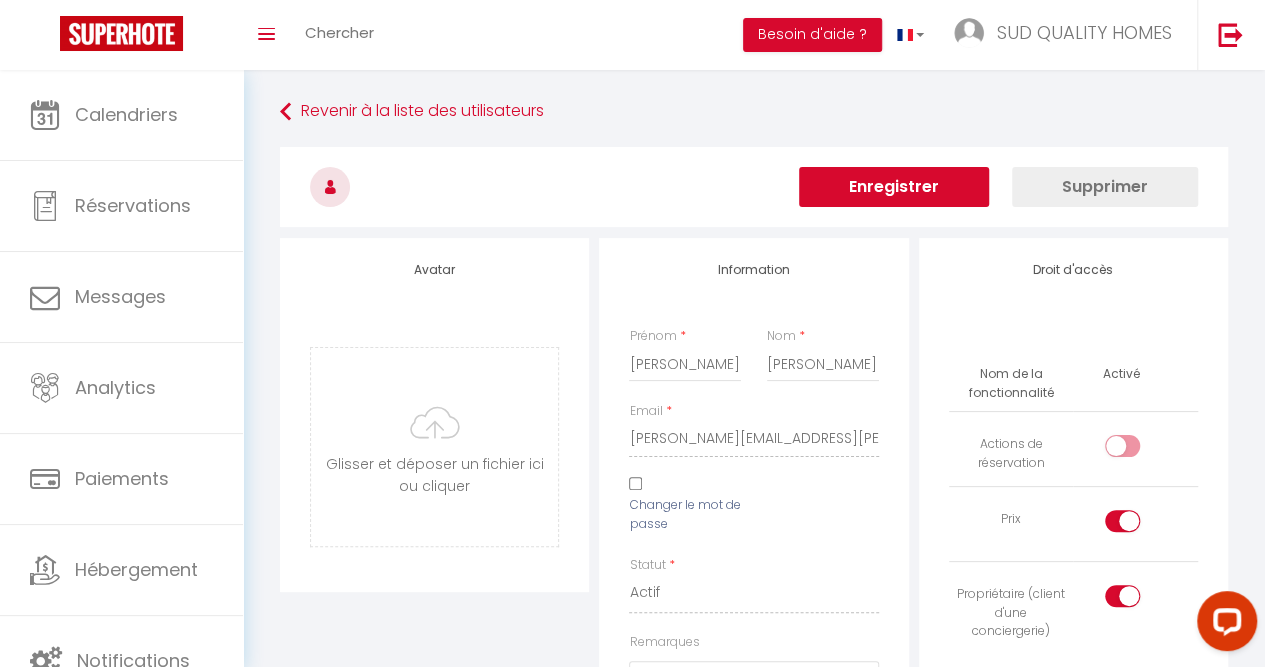 click at bounding box center (1122, 521) 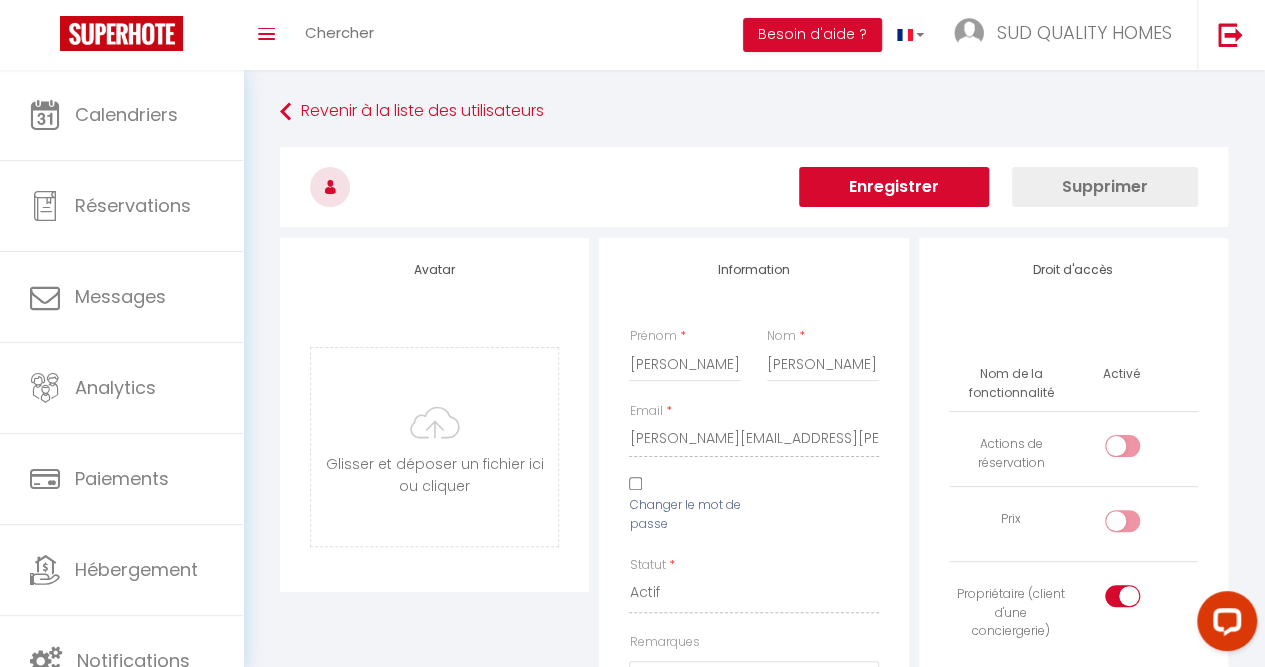 click on "Enregistrer" at bounding box center (894, 187) 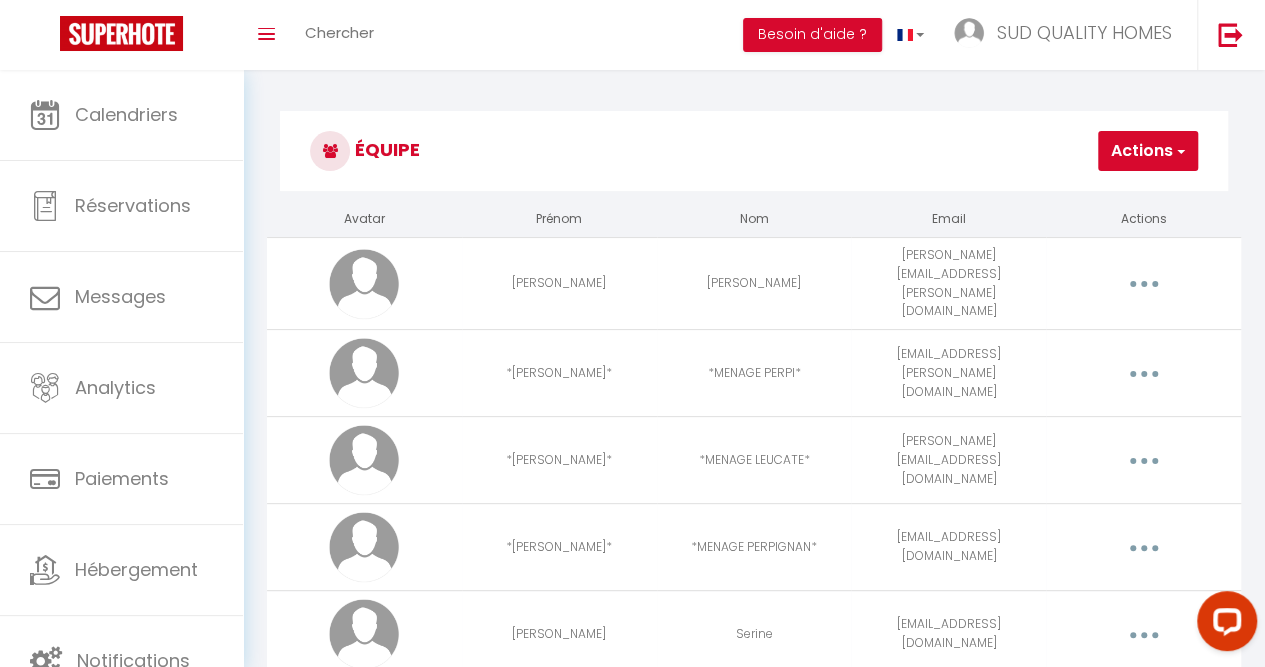 click at bounding box center [1143, 284] 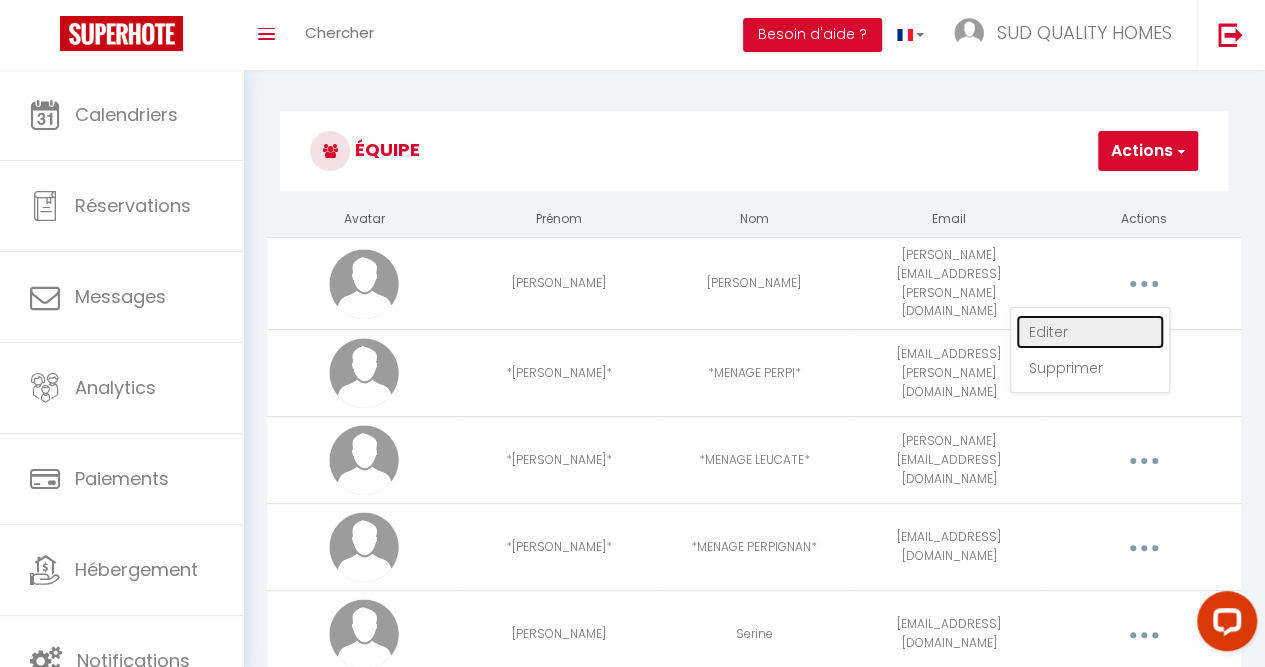 click on "Editer" at bounding box center [1090, 332] 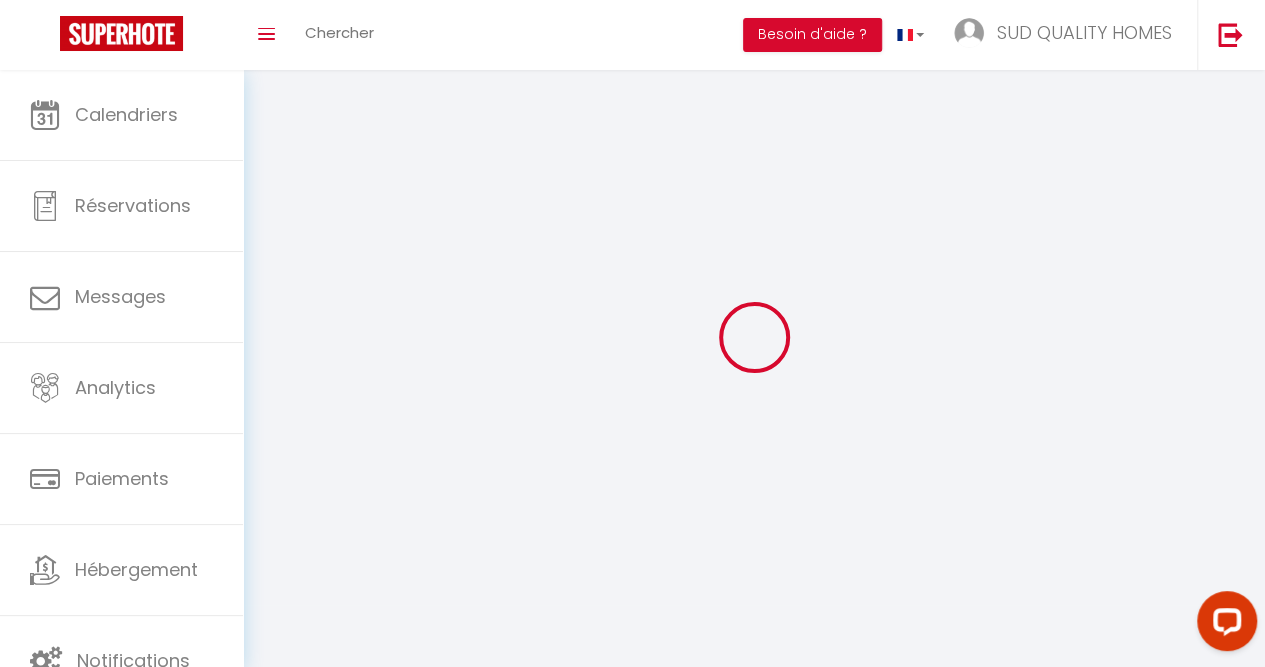 type on "[PERSON_NAME]" 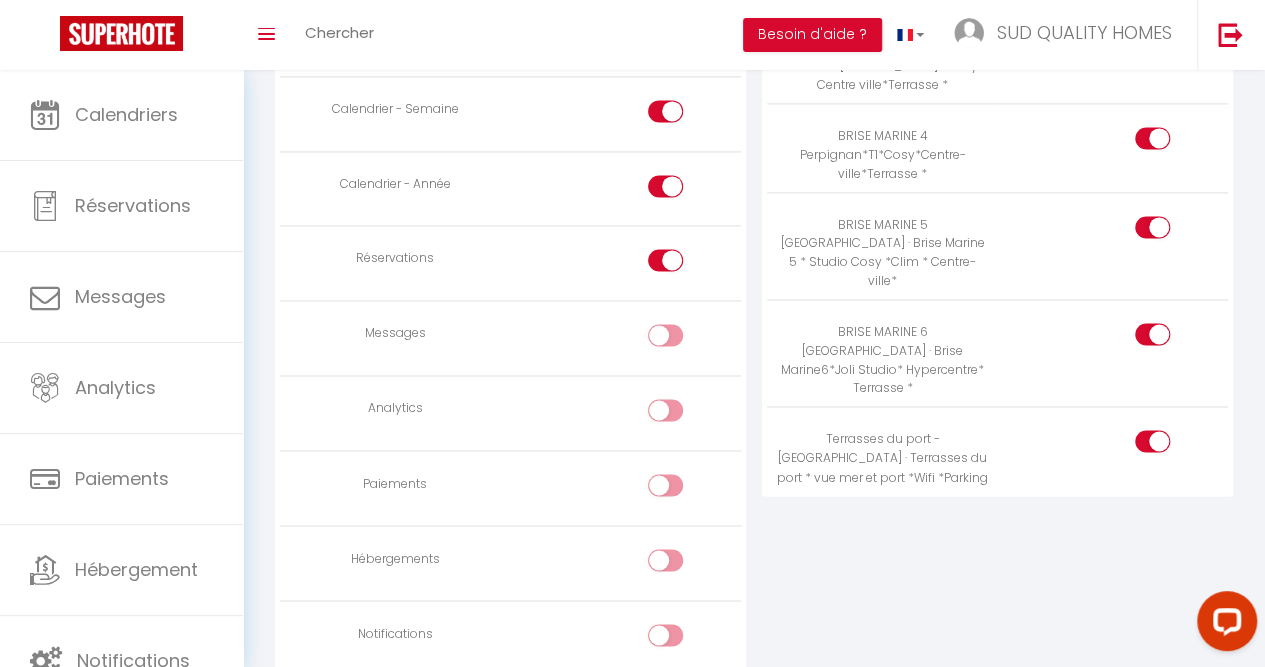 scroll, scrollTop: 1434, scrollLeft: 0, axis: vertical 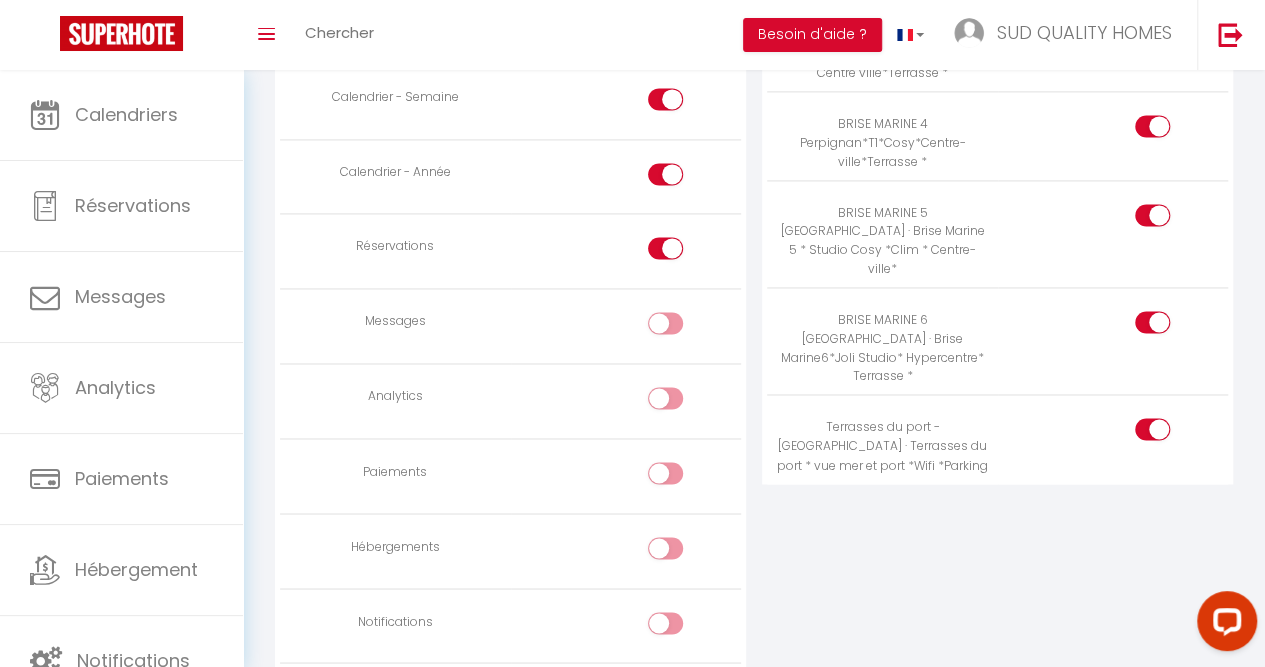 click at bounding box center [682, 402] 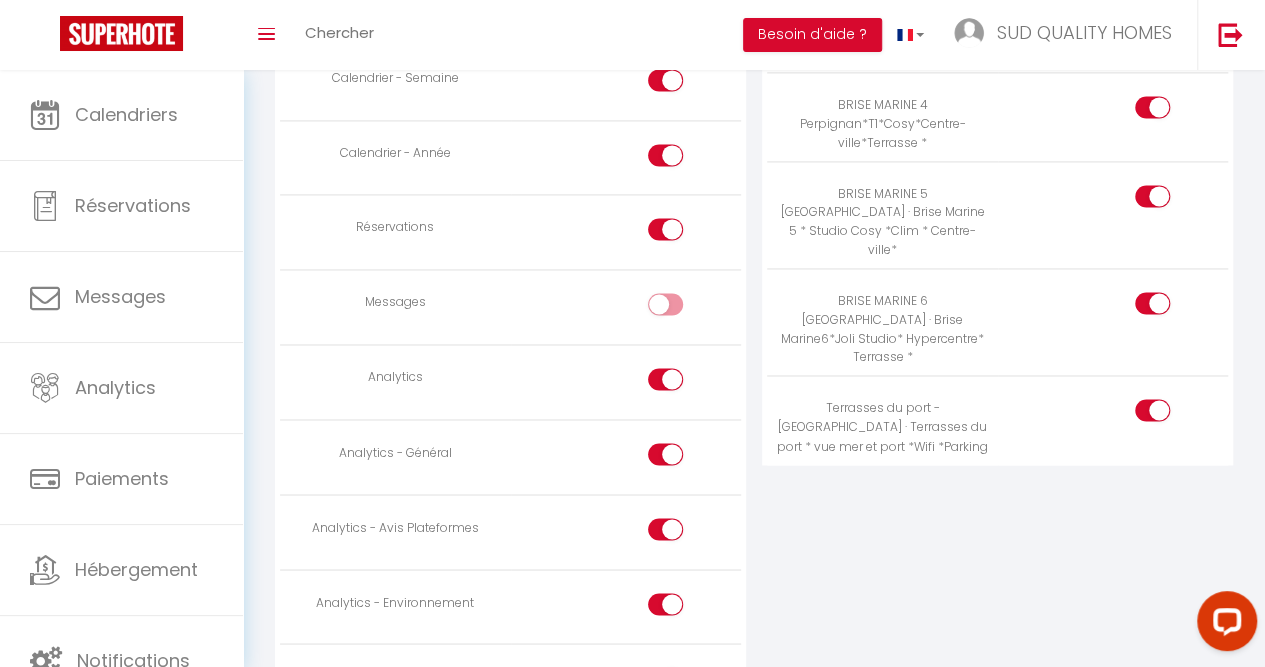 scroll, scrollTop: 1452, scrollLeft: 0, axis: vertical 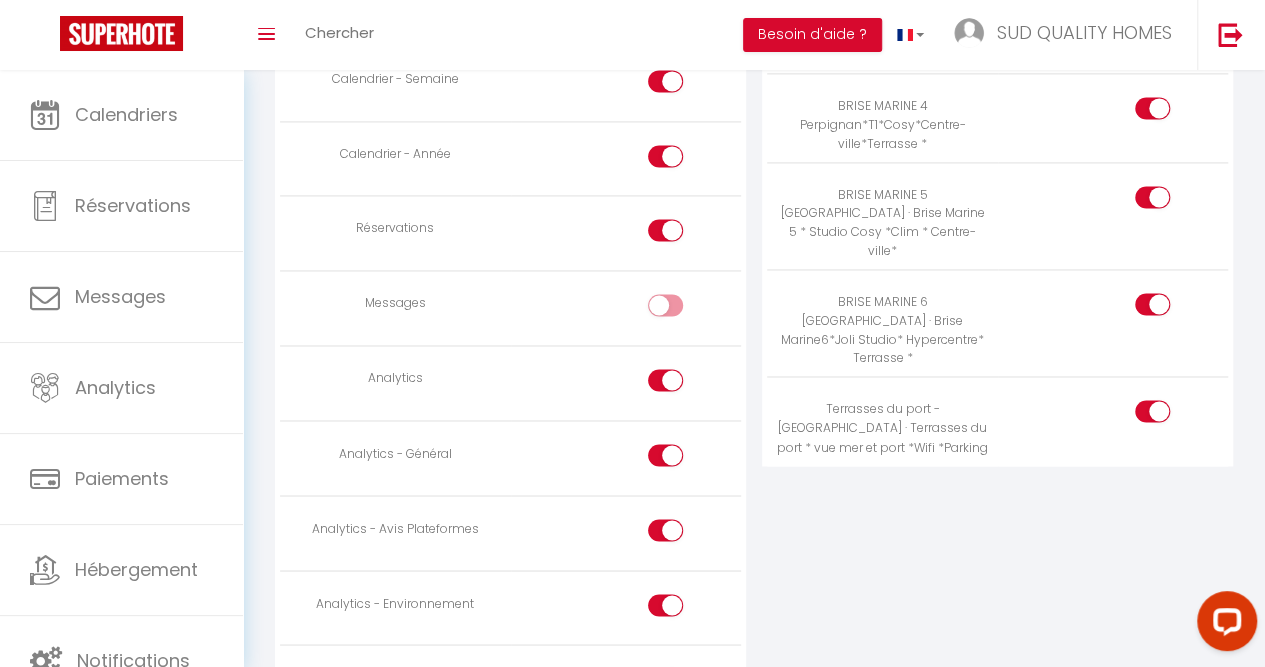 click at bounding box center [665, 230] 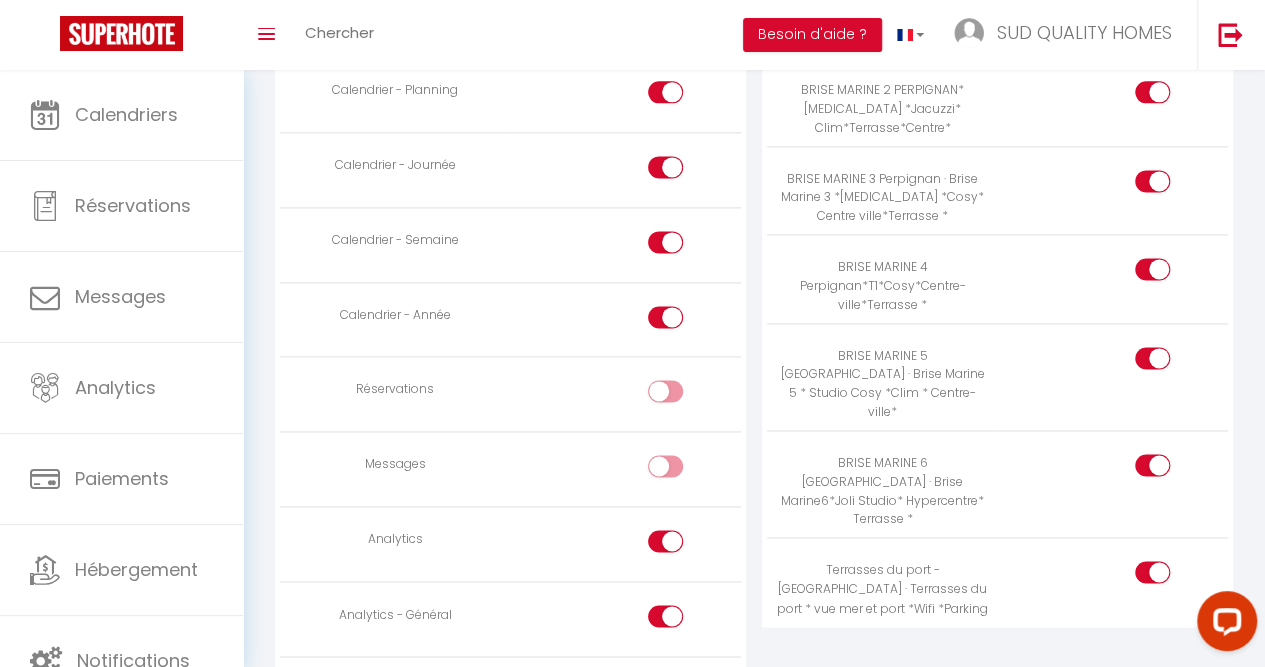 scroll, scrollTop: 1289, scrollLeft: 0, axis: vertical 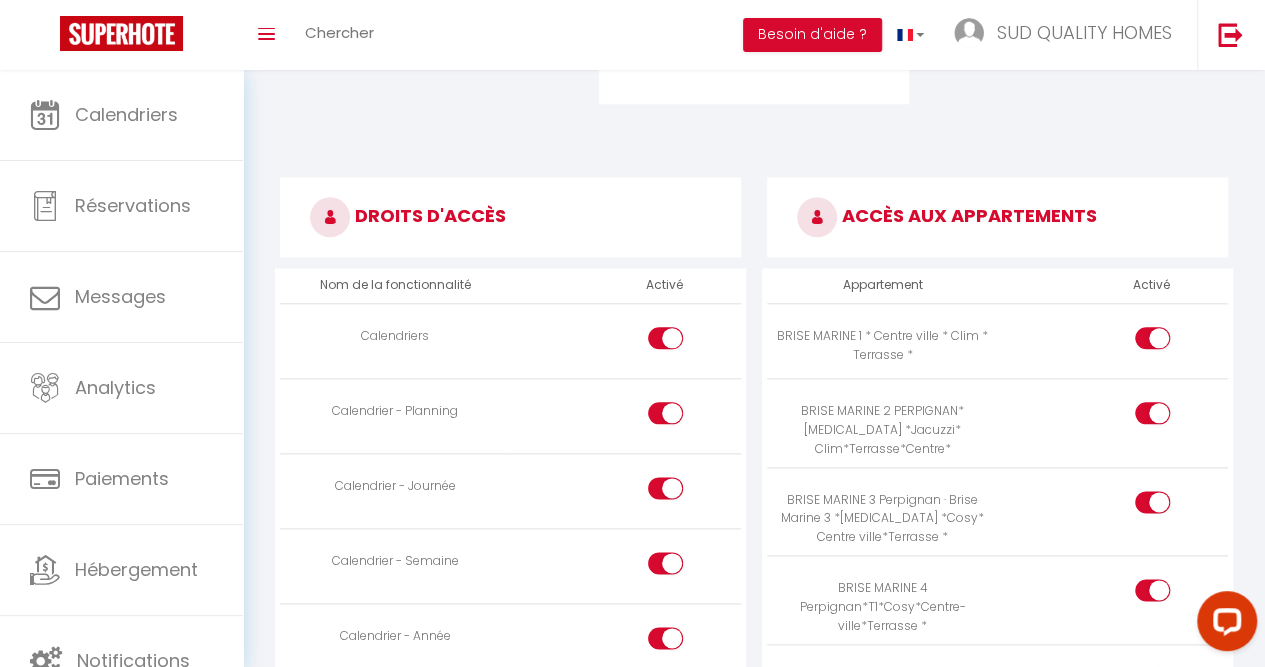 click on "Nom de la fonctionnalité   Activé" at bounding box center [510, 285] 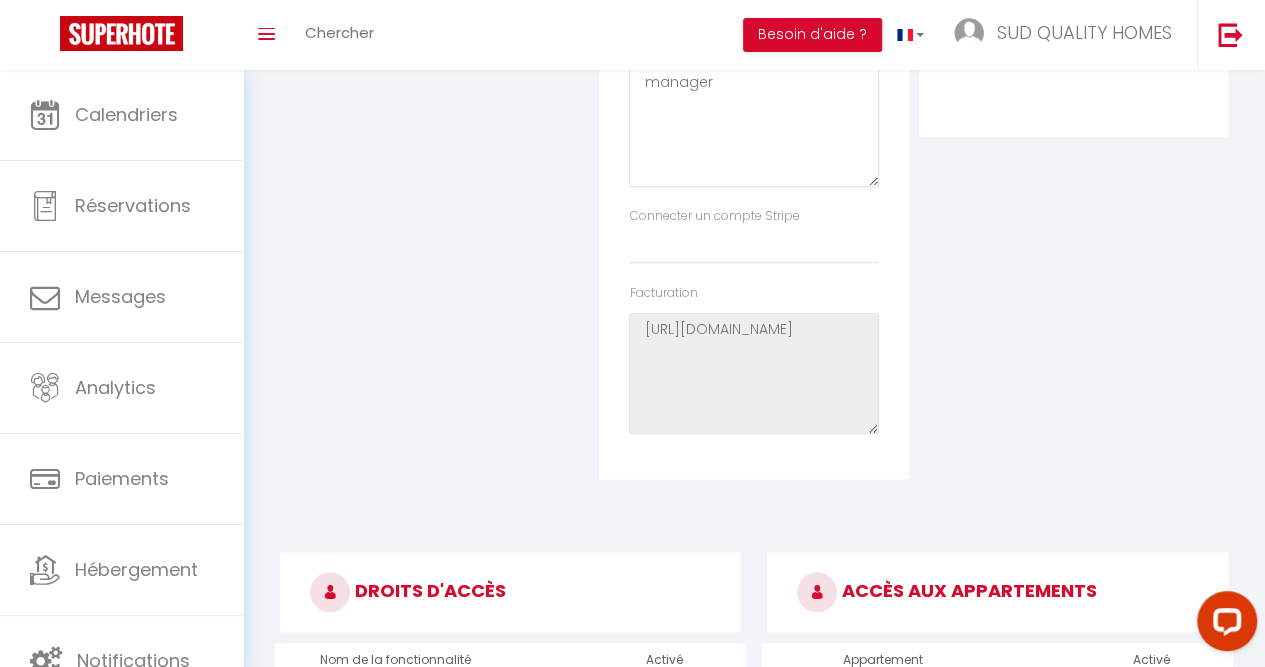 scroll, scrollTop: 0, scrollLeft: 0, axis: both 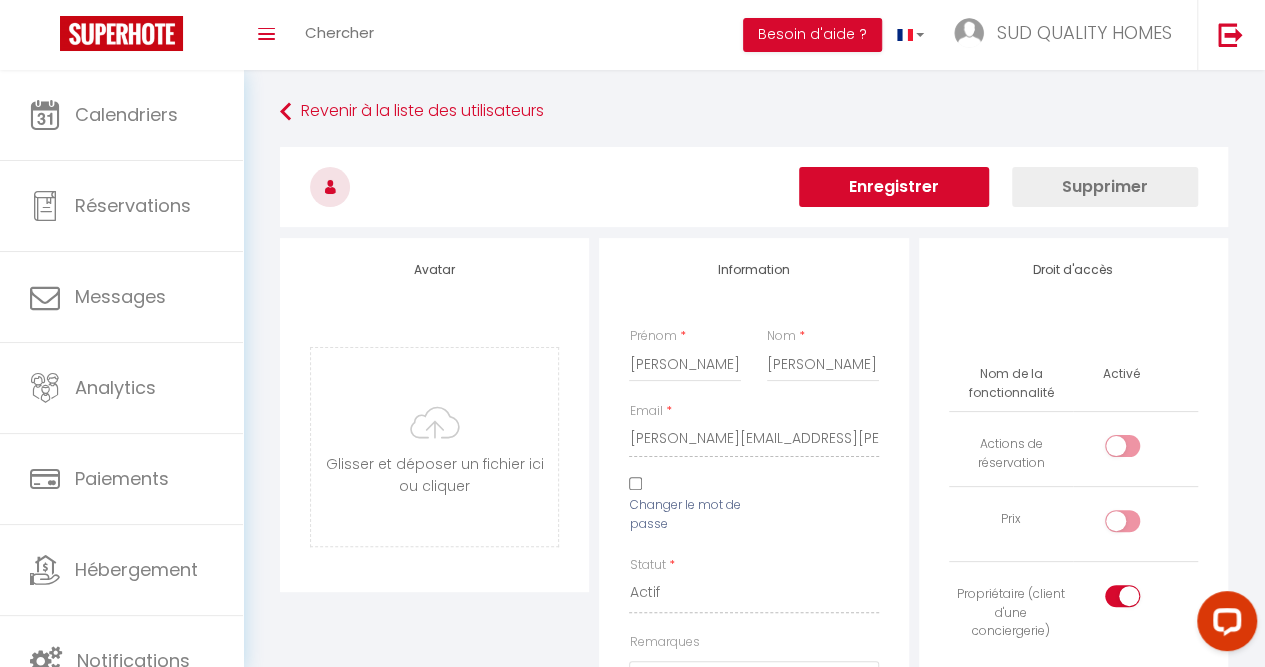 click on "Enregistrer" at bounding box center [894, 187] 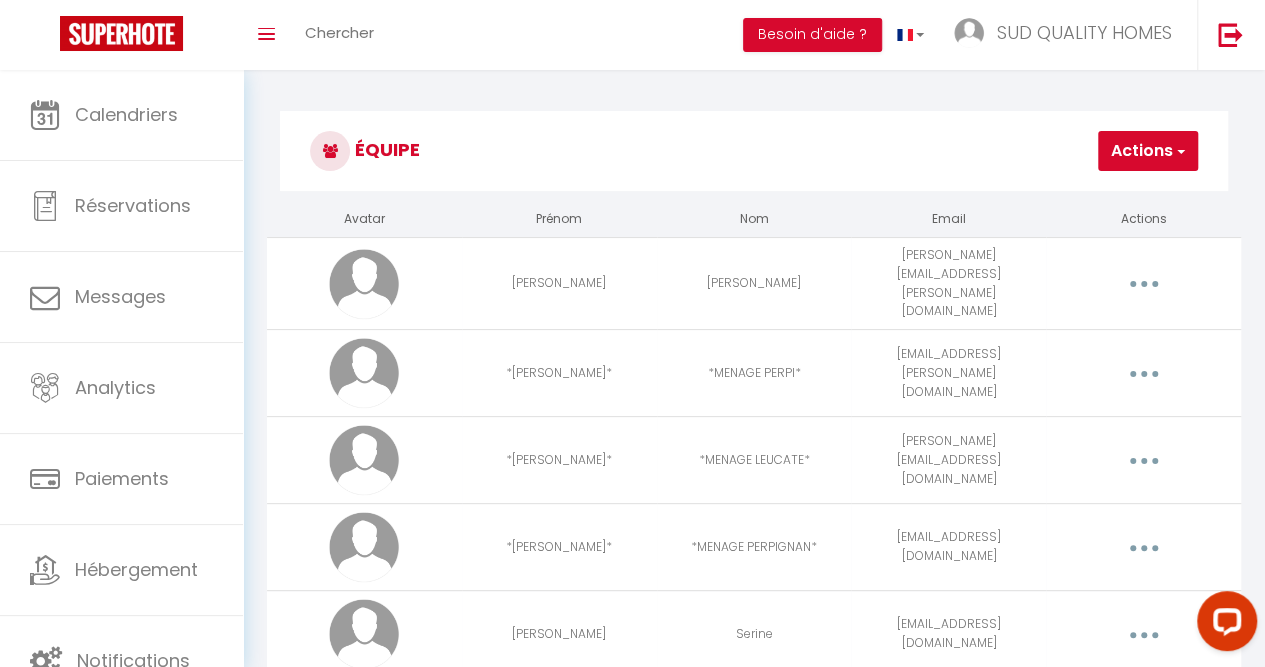 scroll, scrollTop: 70, scrollLeft: 0, axis: vertical 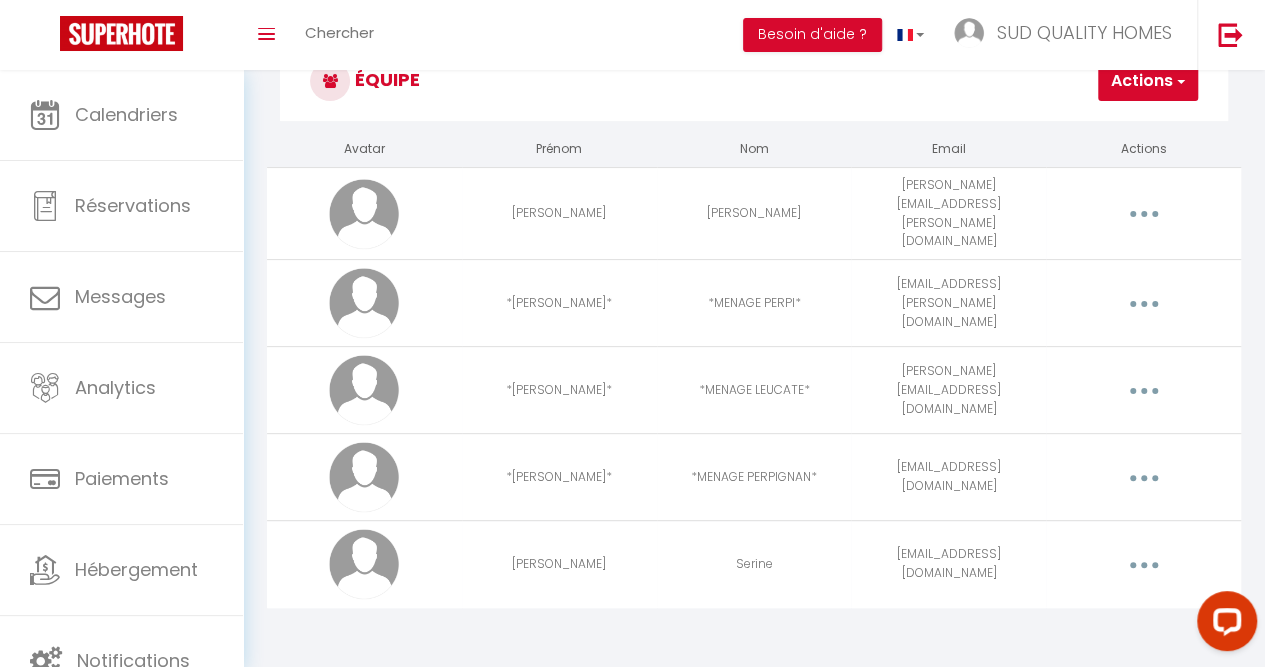 click at bounding box center [1143, 564] 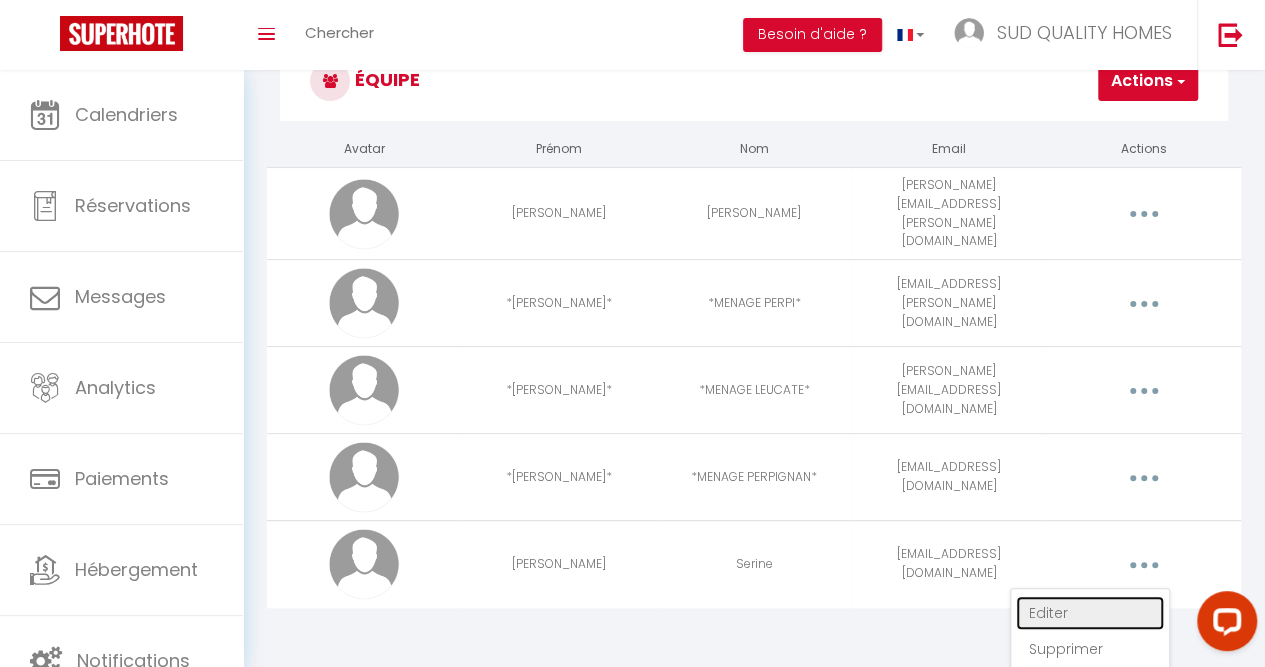 click on "Editer" at bounding box center [1090, 613] 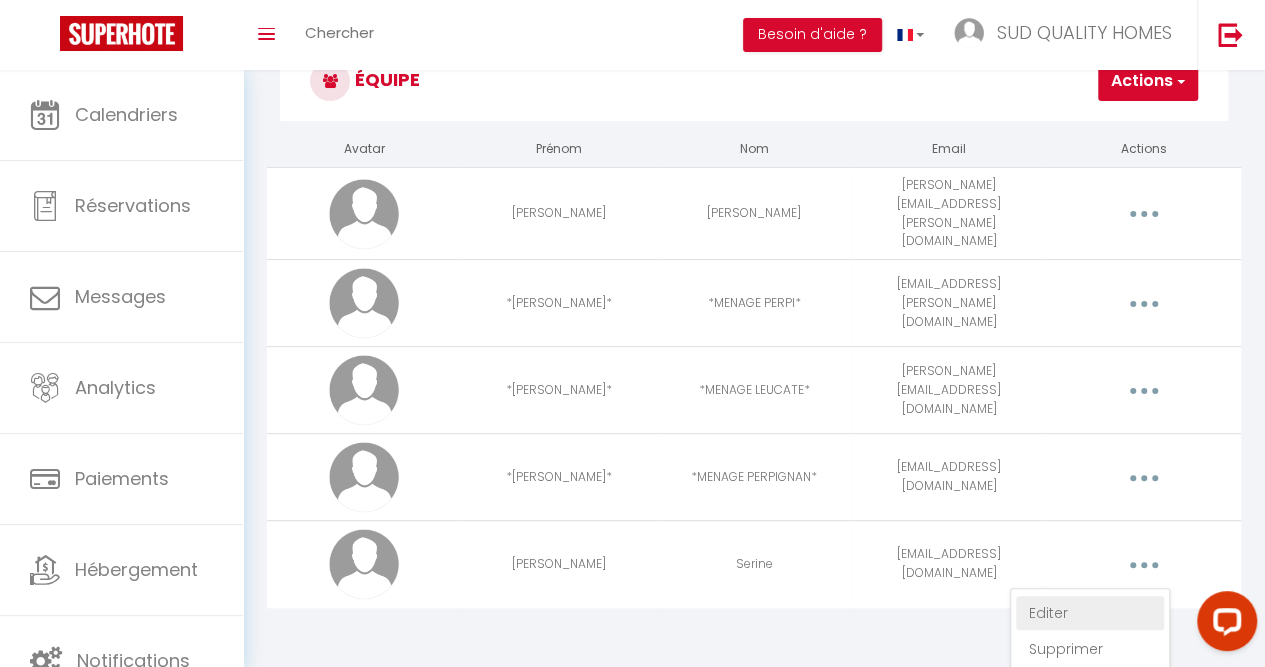 scroll, scrollTop: 0, scrollLeft: 0, axis: both 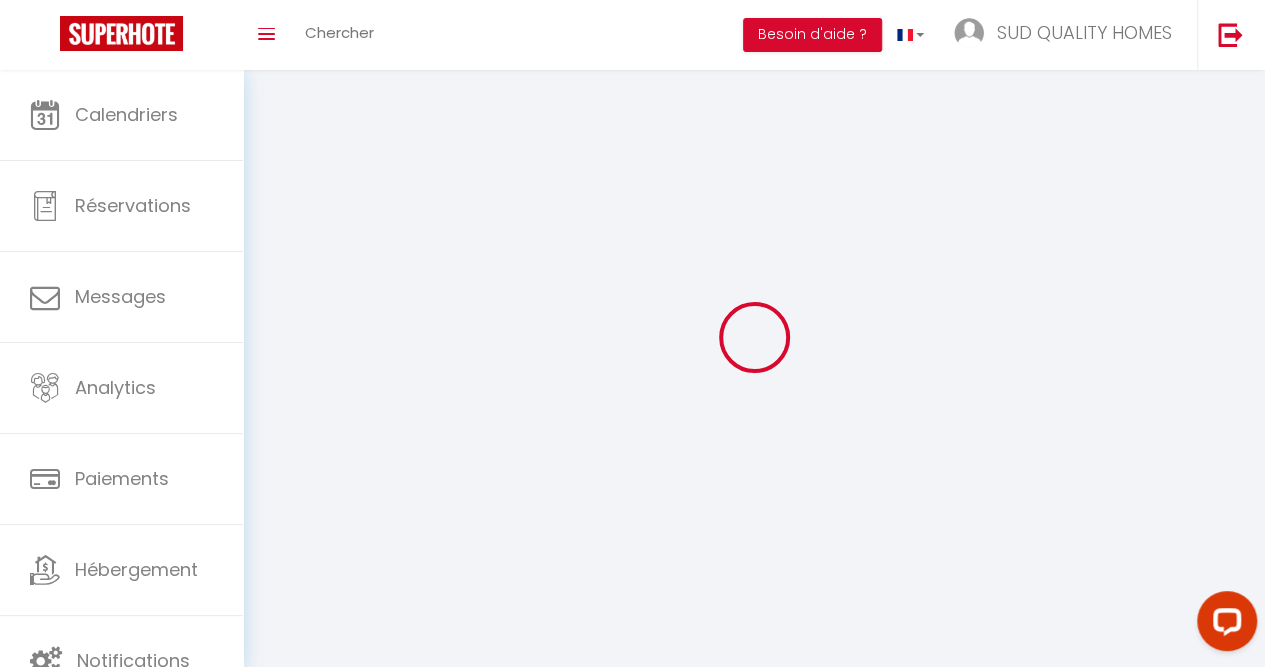 type on "[PERSON_NAME]" 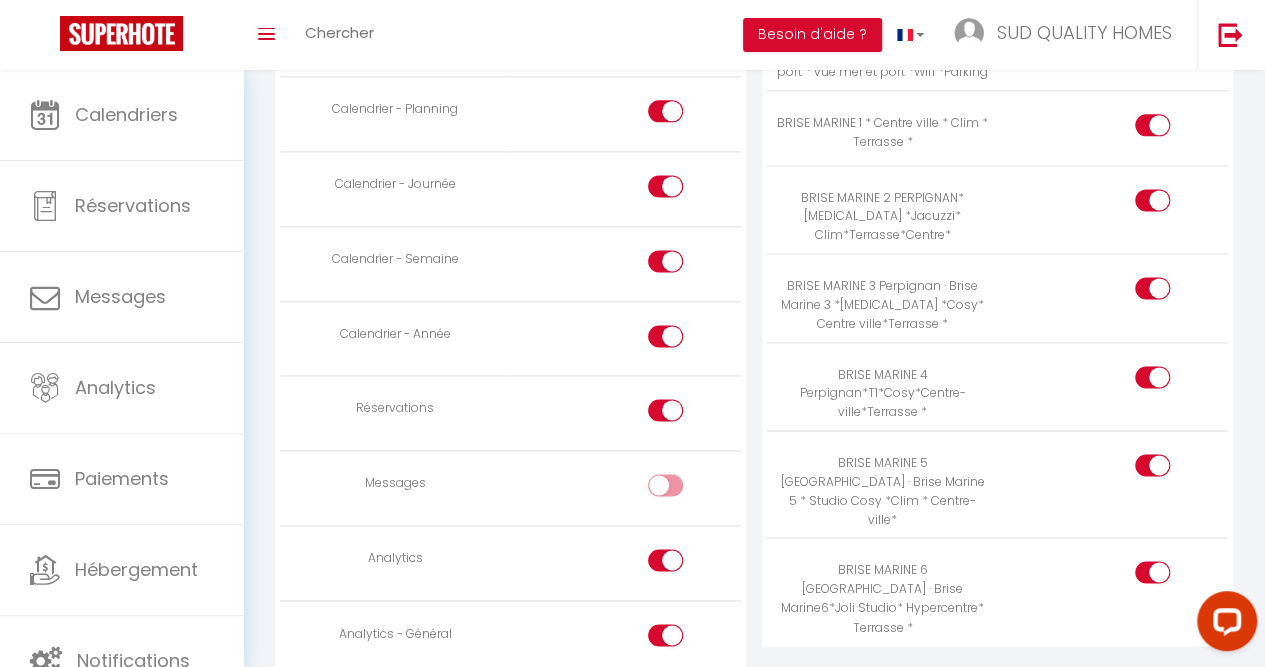 scroll, scrollTop: 1273, scrollLeft: 0, axis: vertical 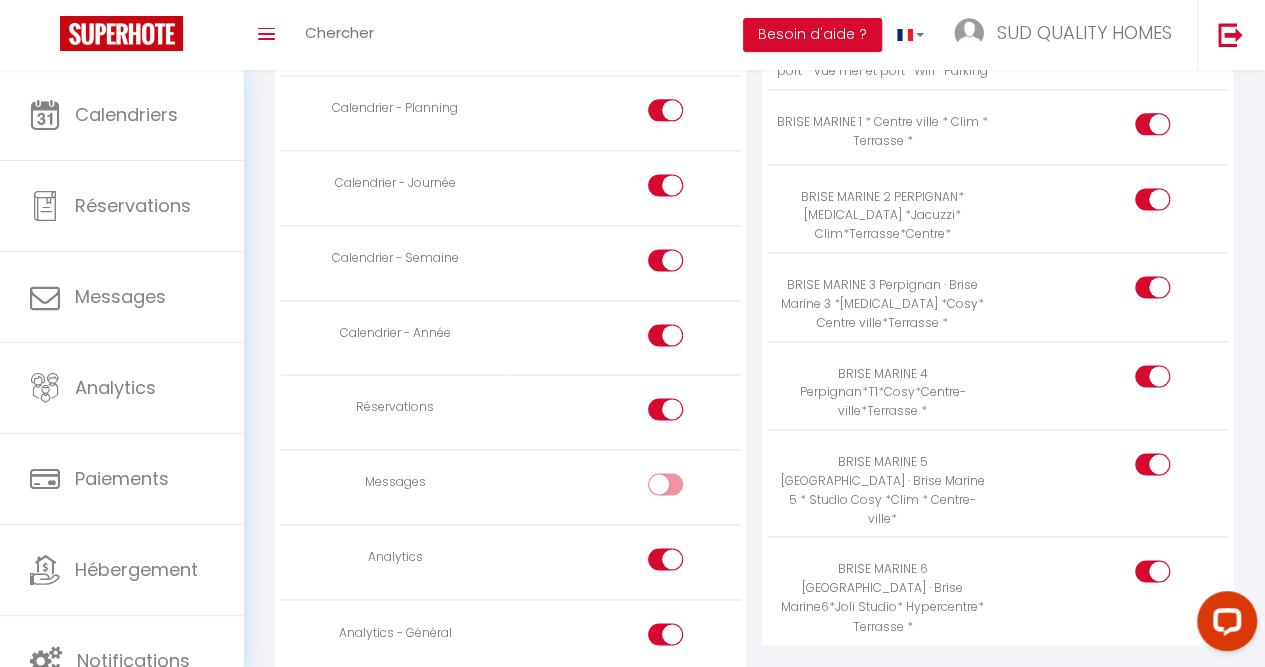 click at bounding box center [665, 409] 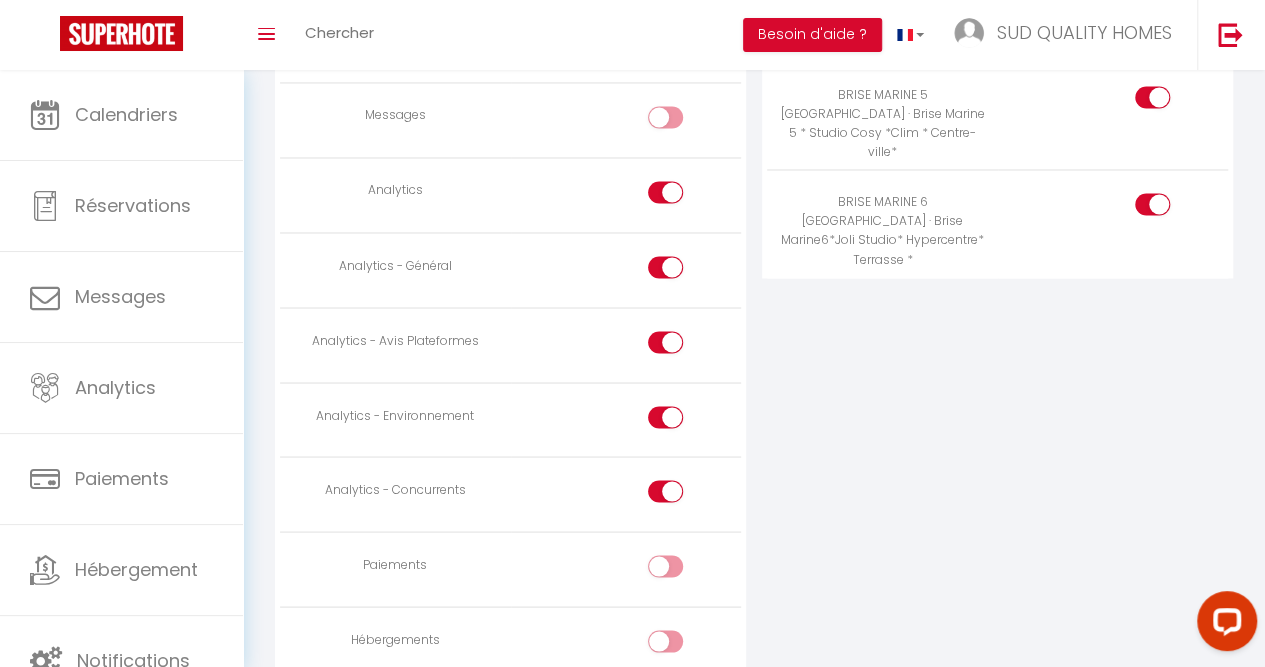 scroll, scrollTop: 1656, scrollLeft: 0, axis: vertical 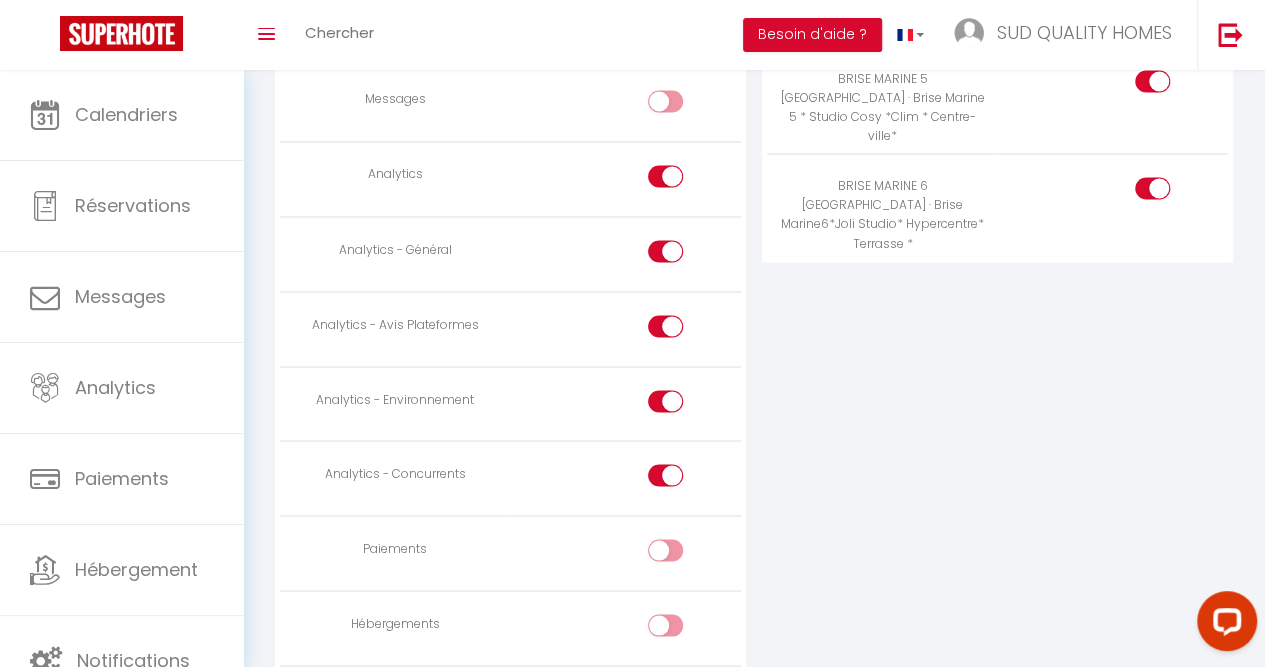 click at bounding box center [665, 475] 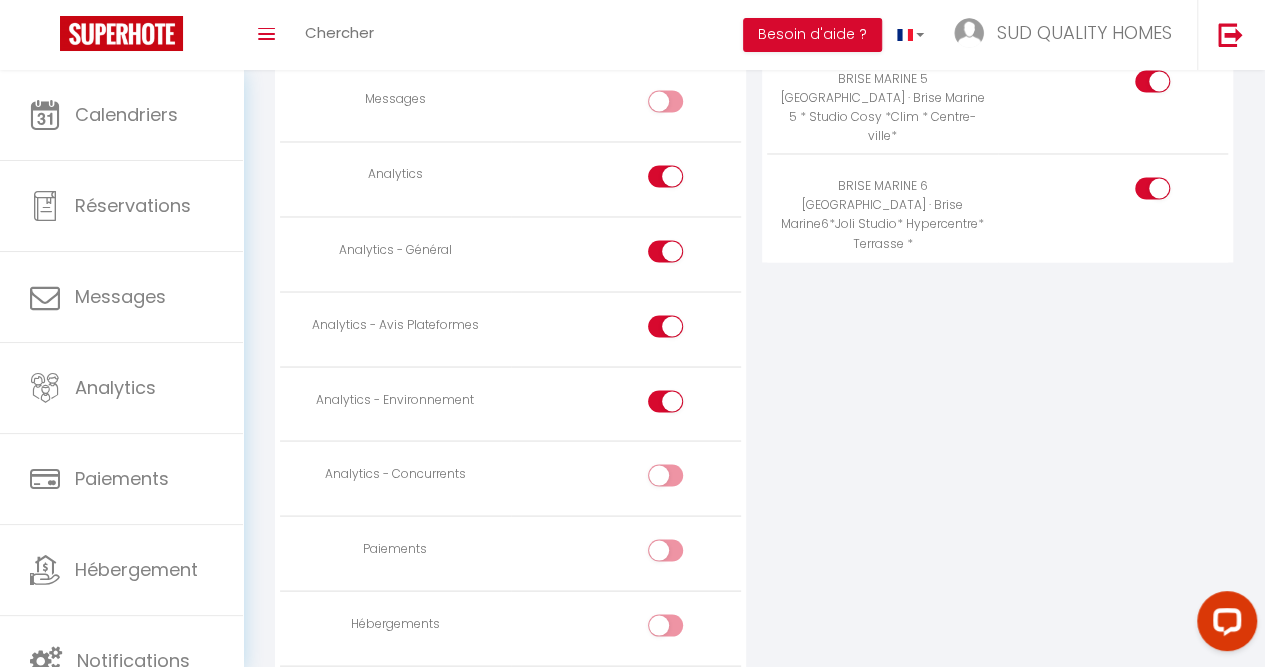click at bounding box center (665, 401) 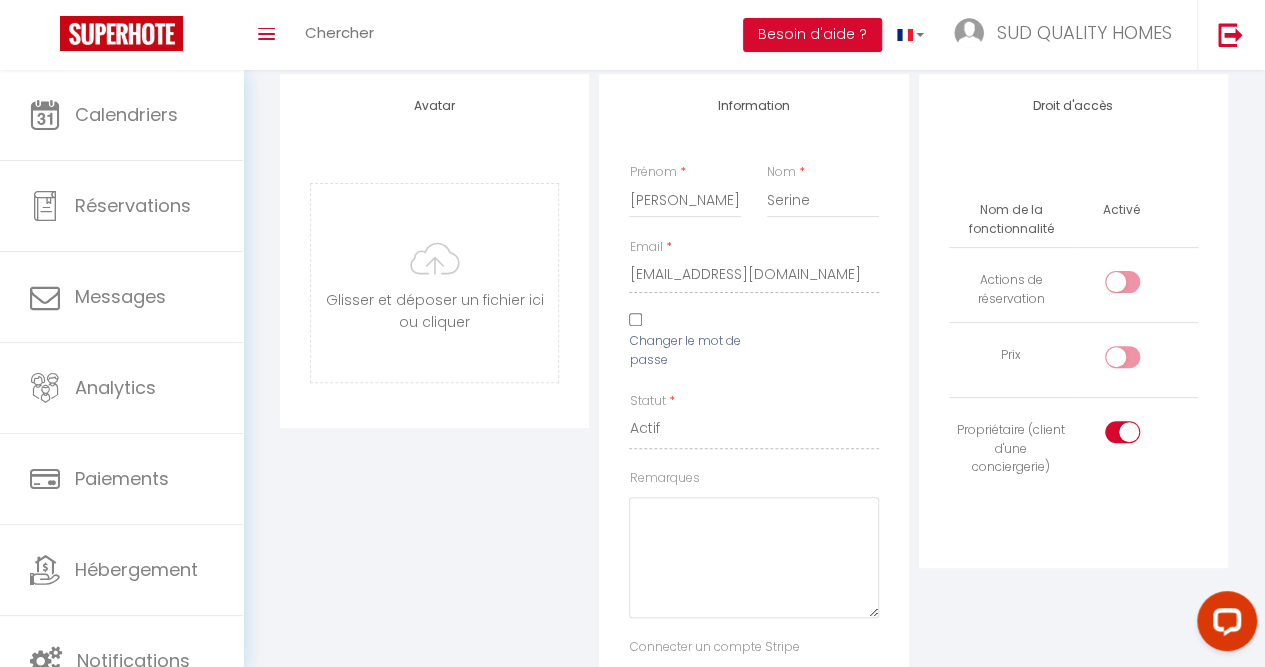 scroll, scrollTop: 0, scrollLeft: 0, axis: both 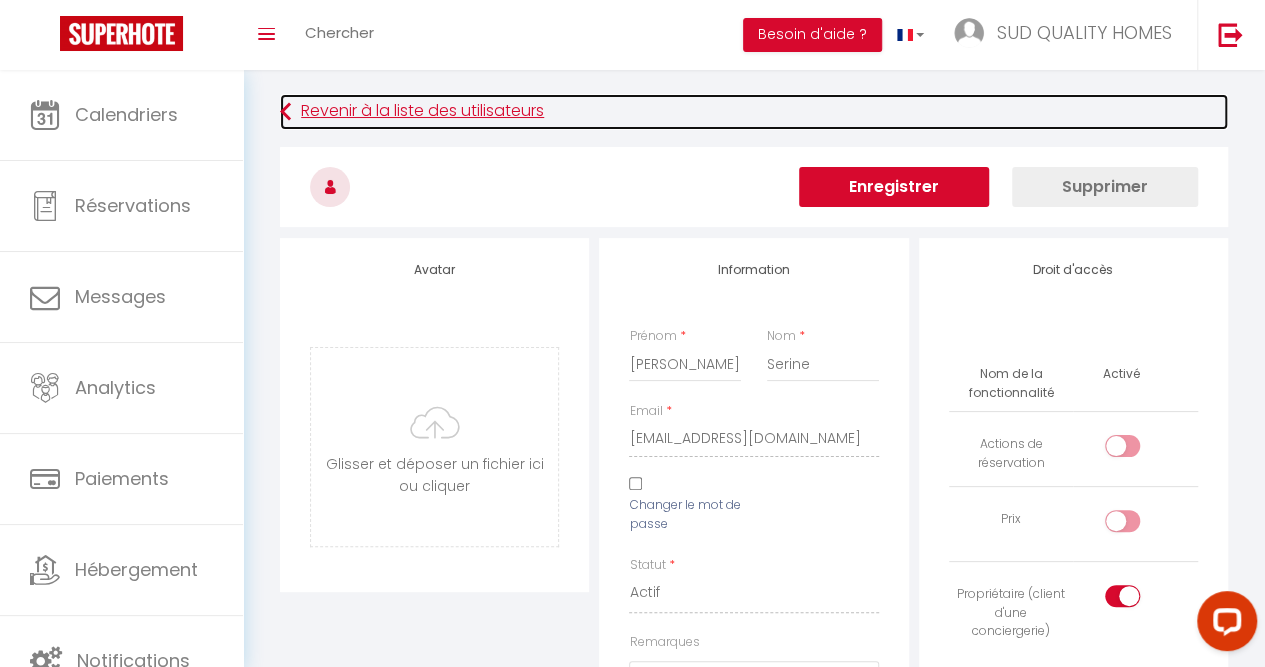 click on "Revenir à la liste des utilisateurs" at bounding box center [754, 112] 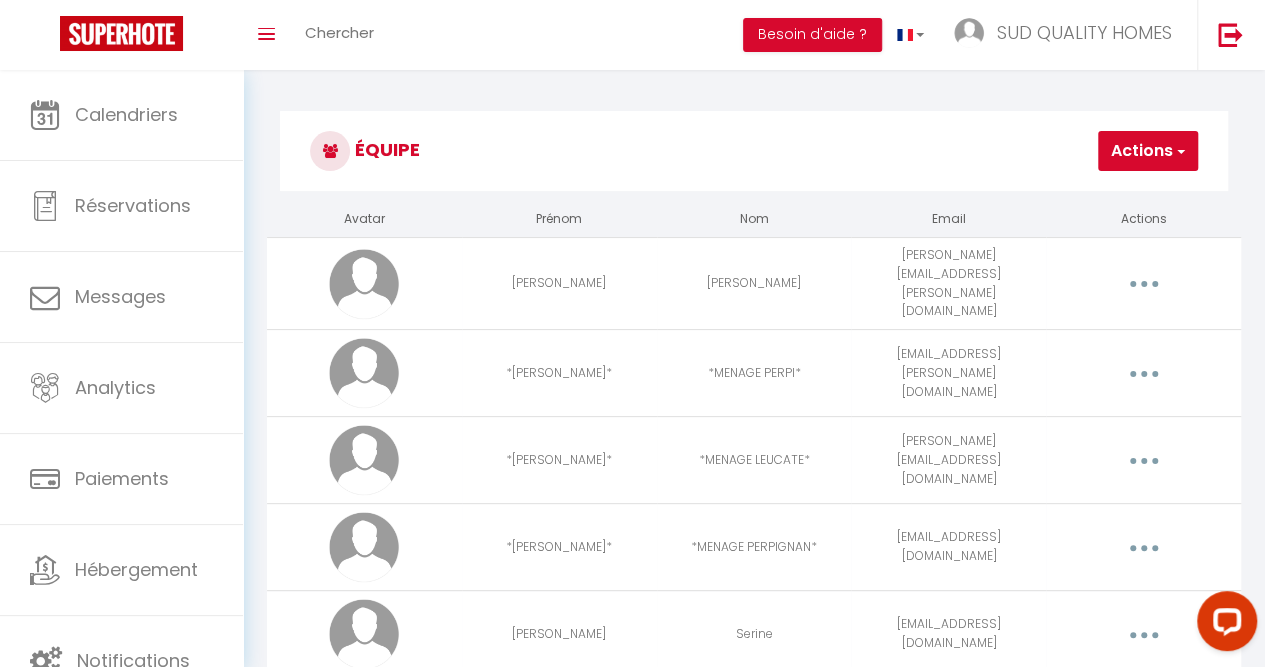 click at bounding box center (1143, 284) 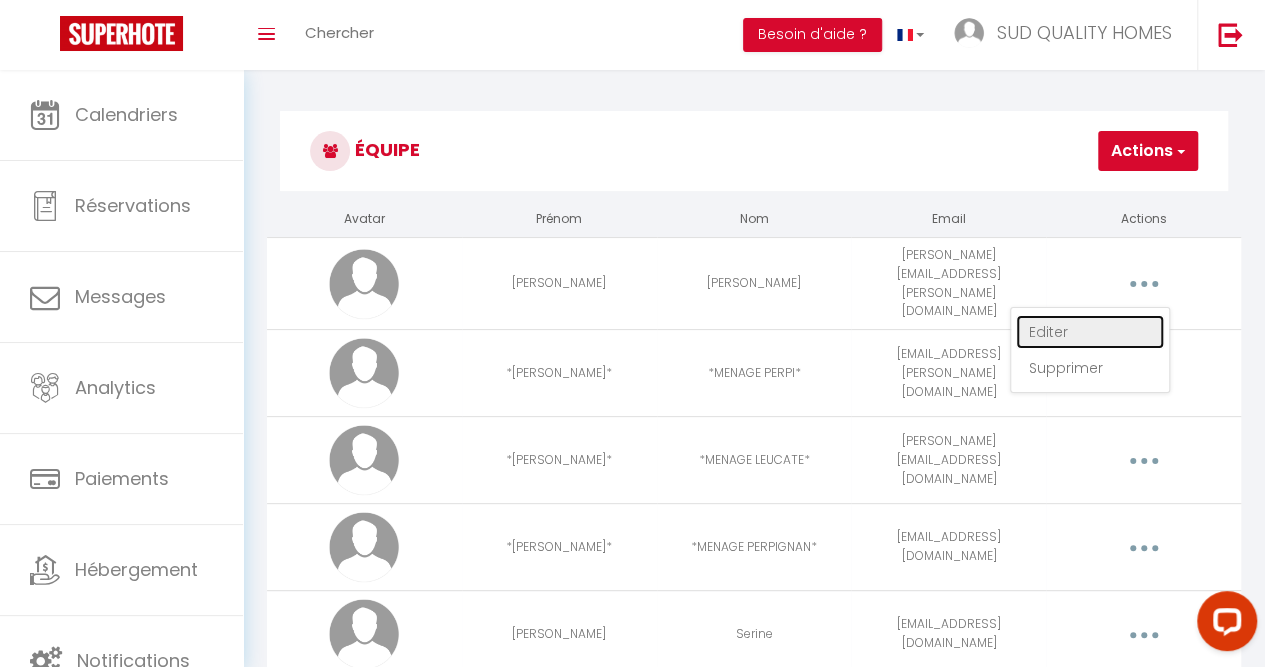 click on "Editer" at bounding box center [1090, 332] 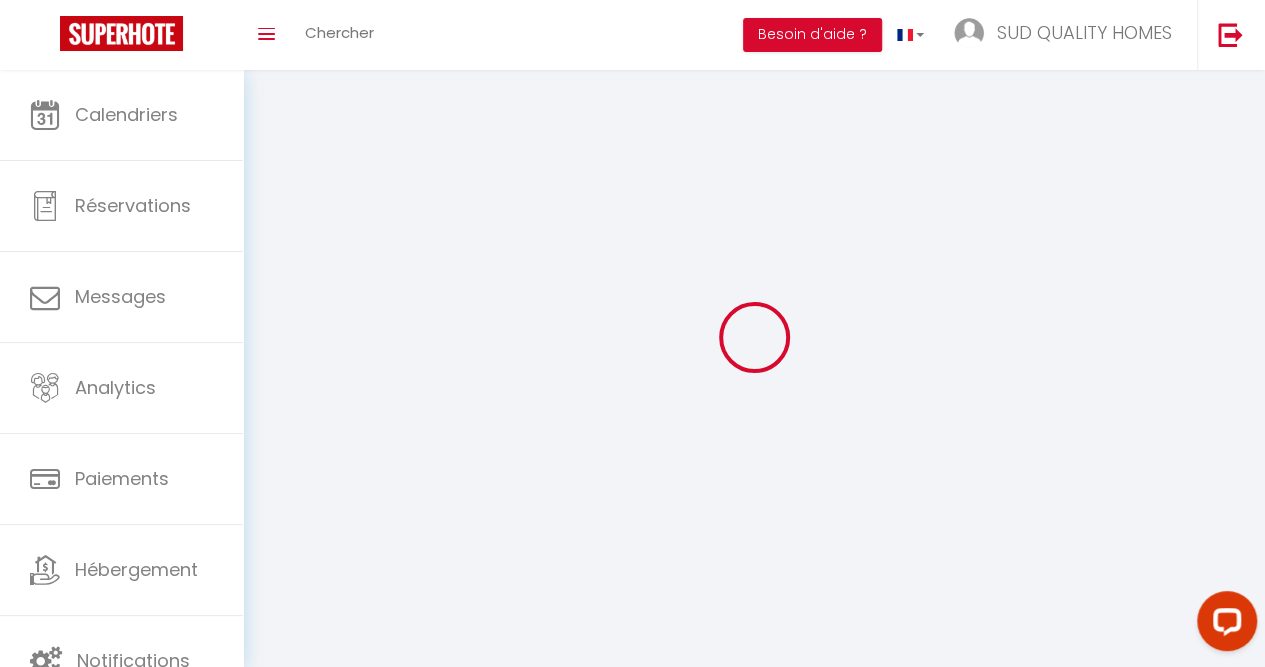 type on "[PERSON_NAME]" 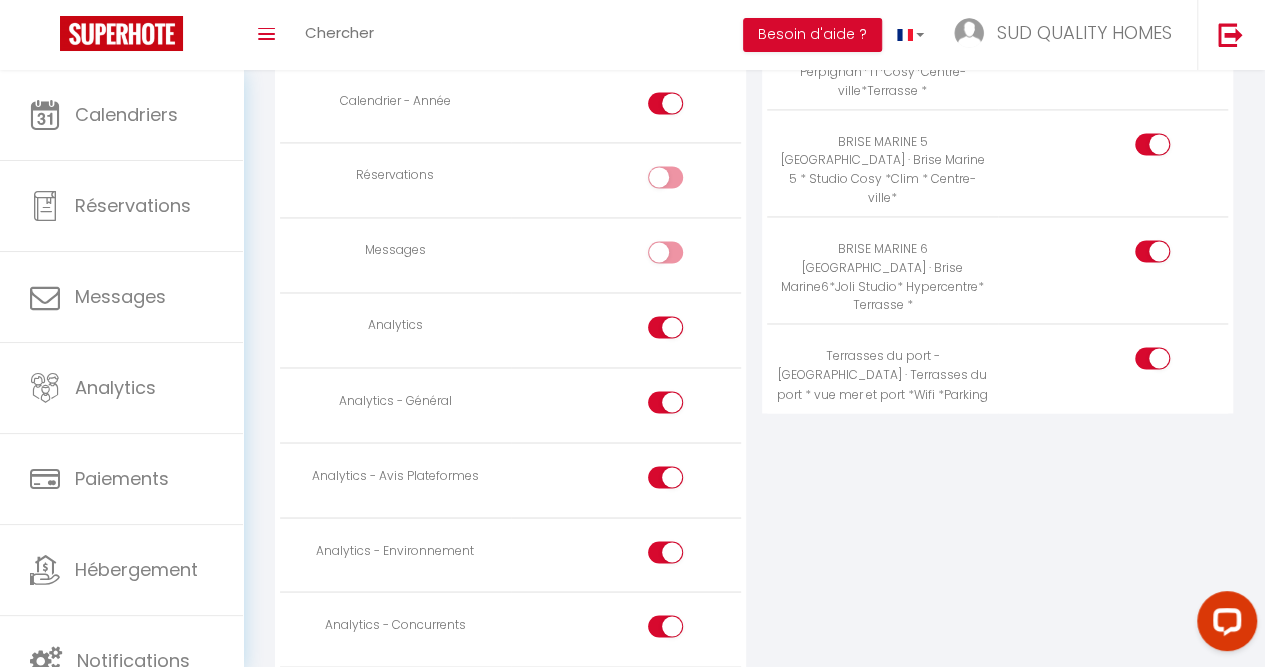 scroll, scrollTop: 1611, scrollLeft: 0, axis: vertical 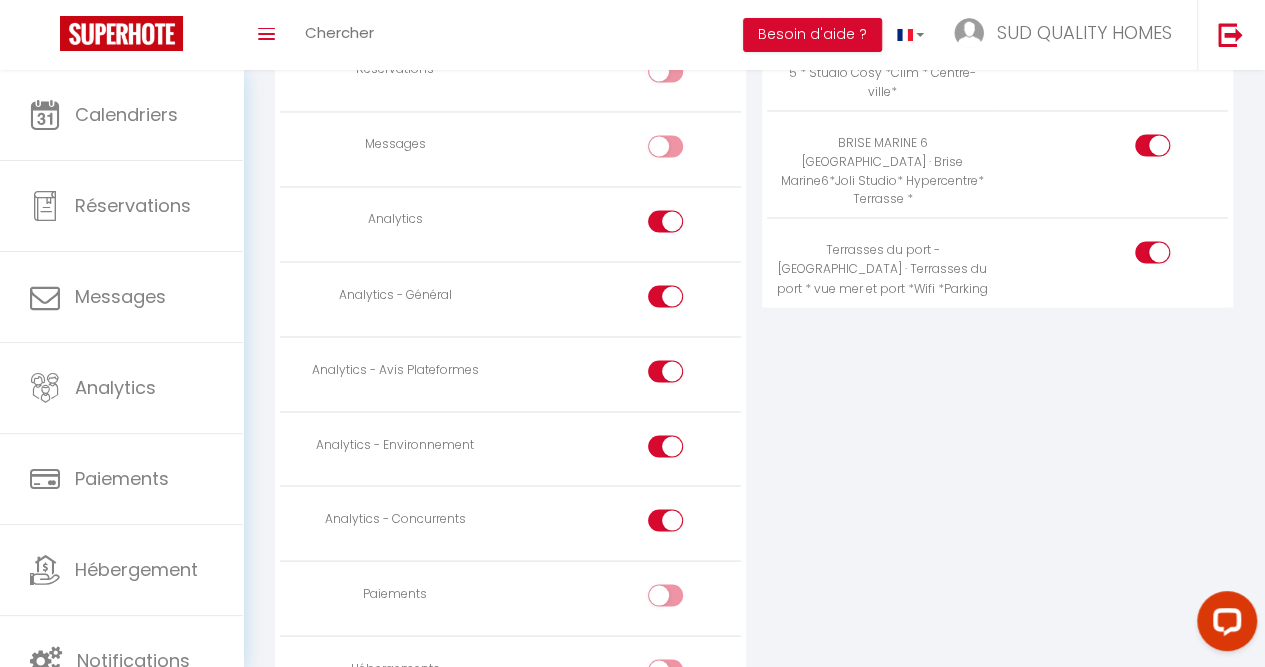 click at bounding box center [665, 520] 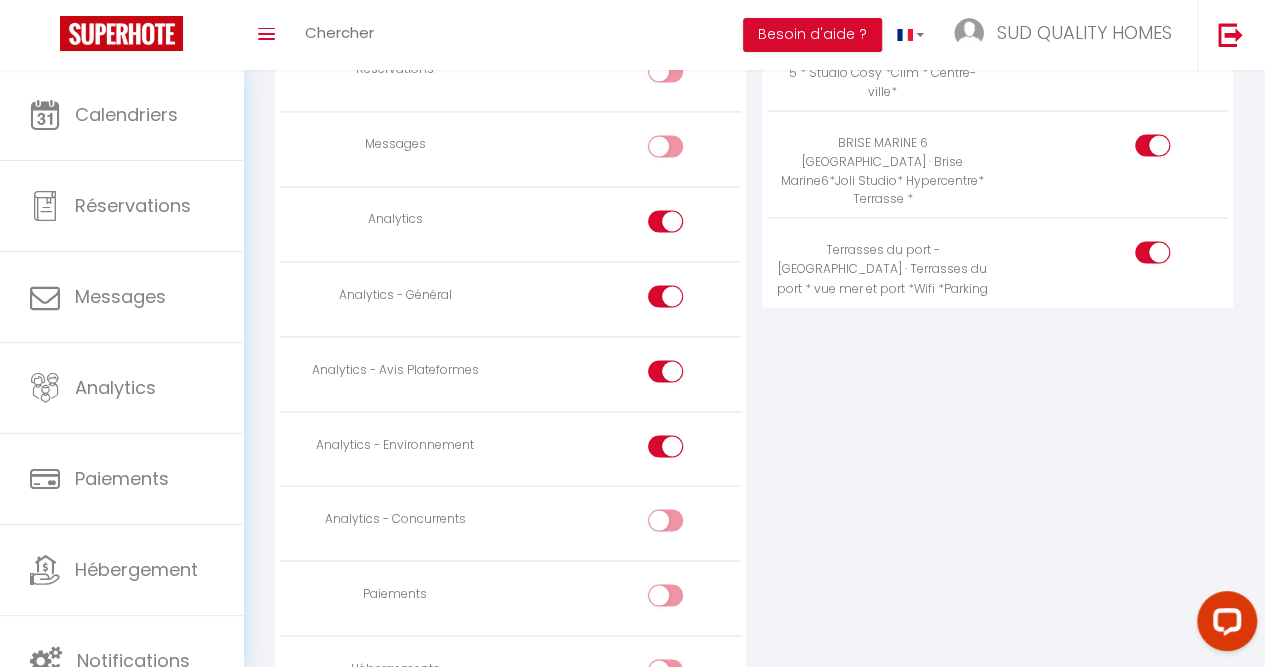 click at bounding box center (665, 446) 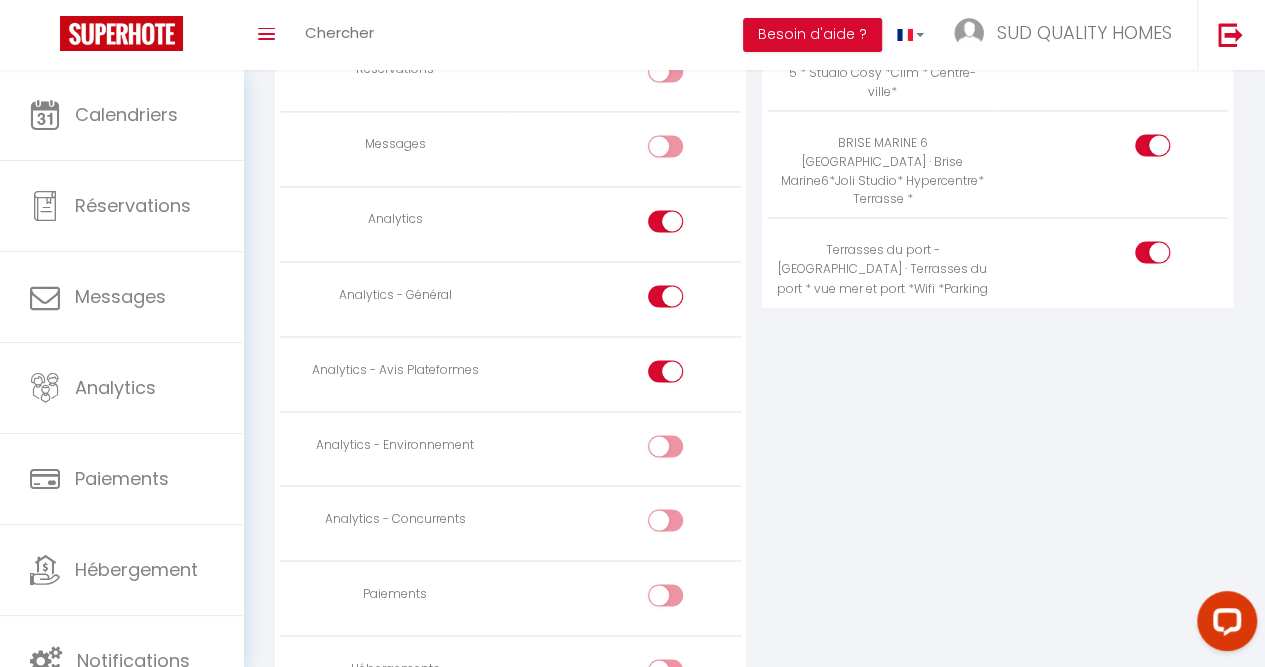 click at bounding box center (665, 371) 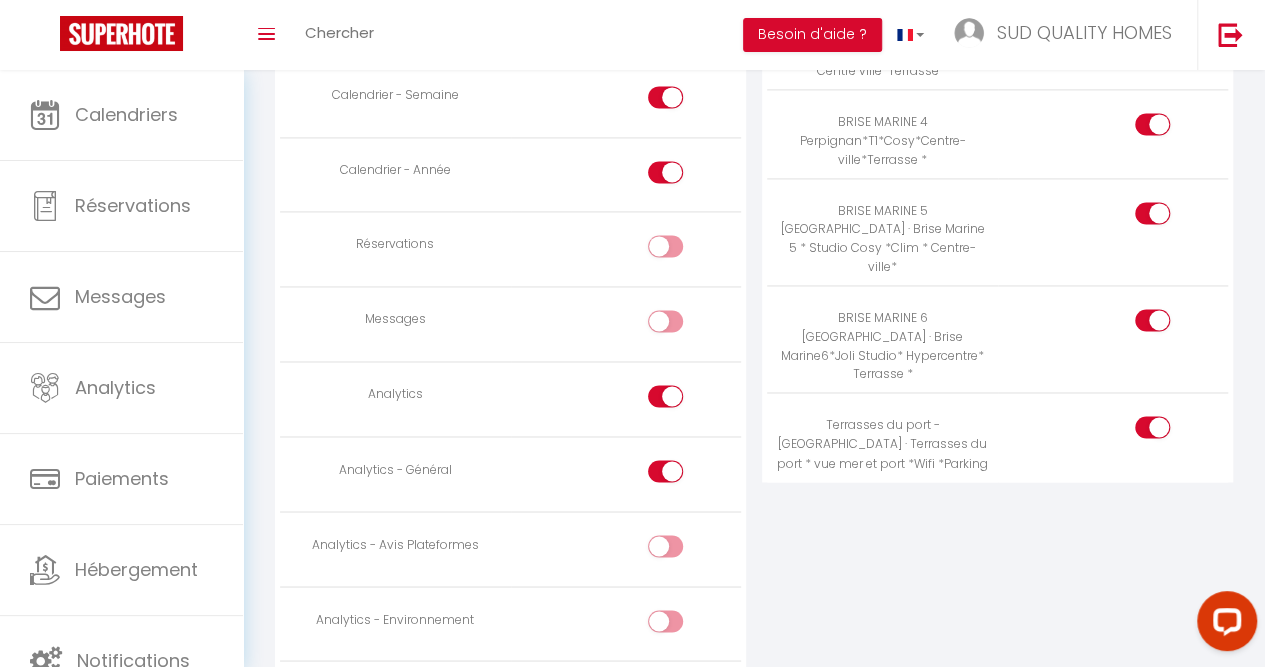 scroll, scrollTop: 1437, scrollLeft: 0, axis: vertical 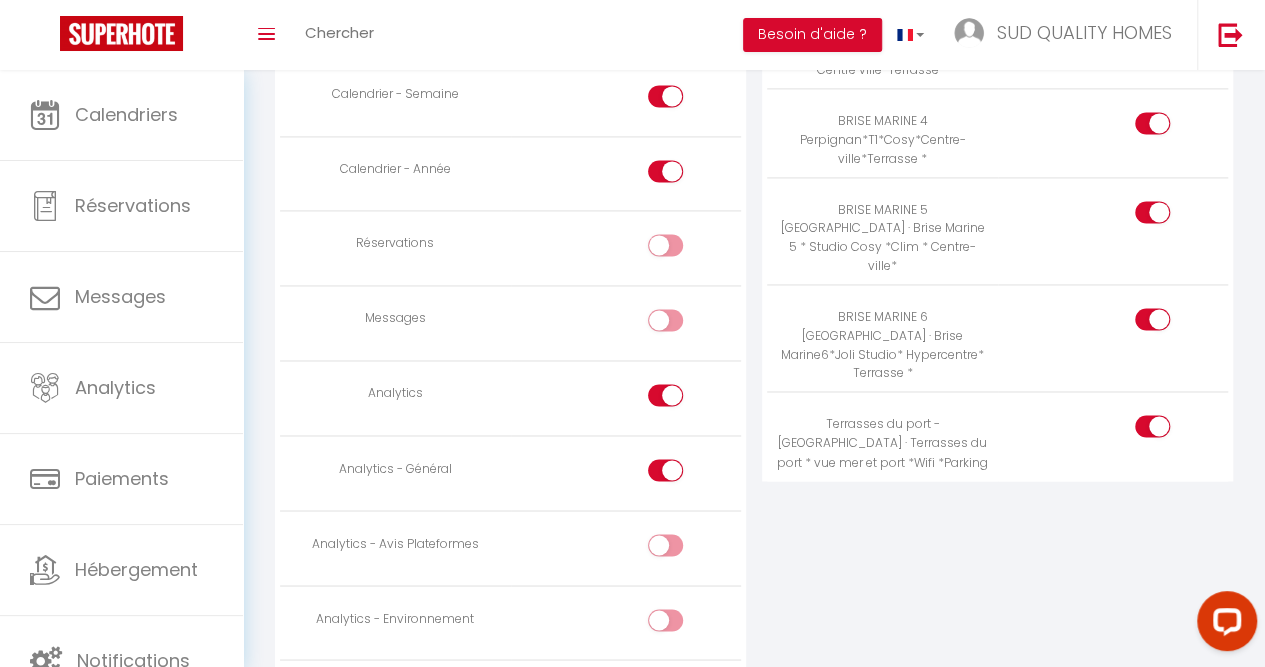 click at bounding box center (1169, 430) 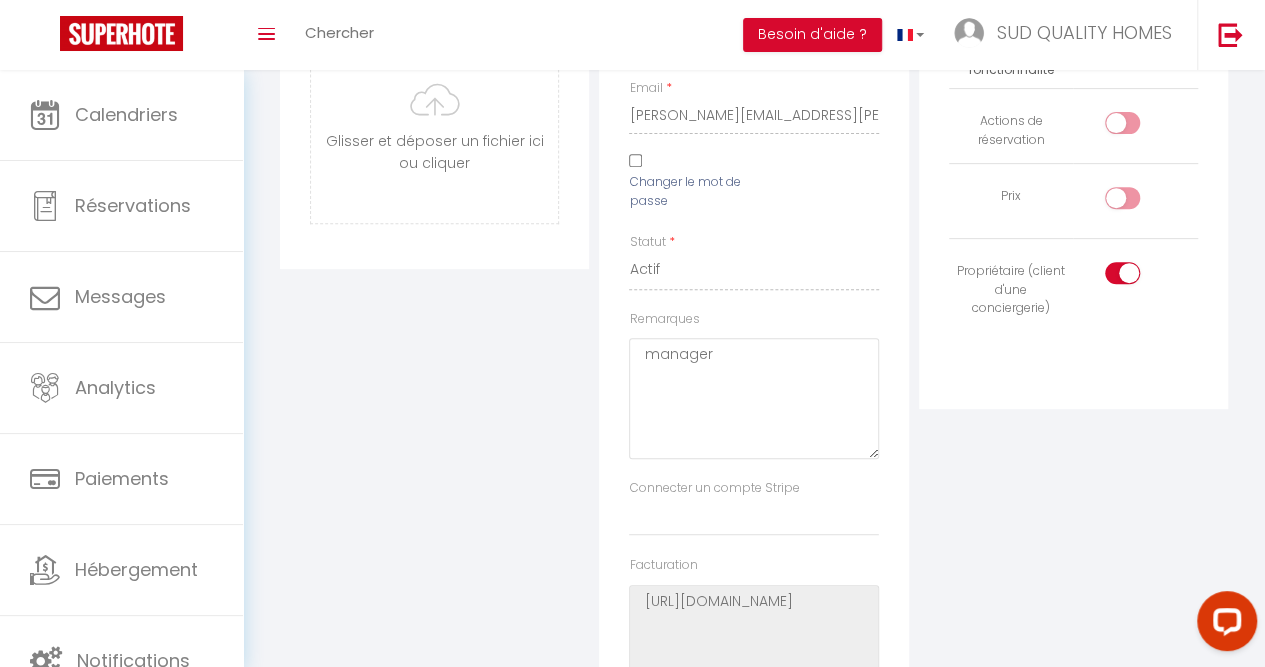 scroll, scrollTop: 0, scrollLeft: 0, axis: both 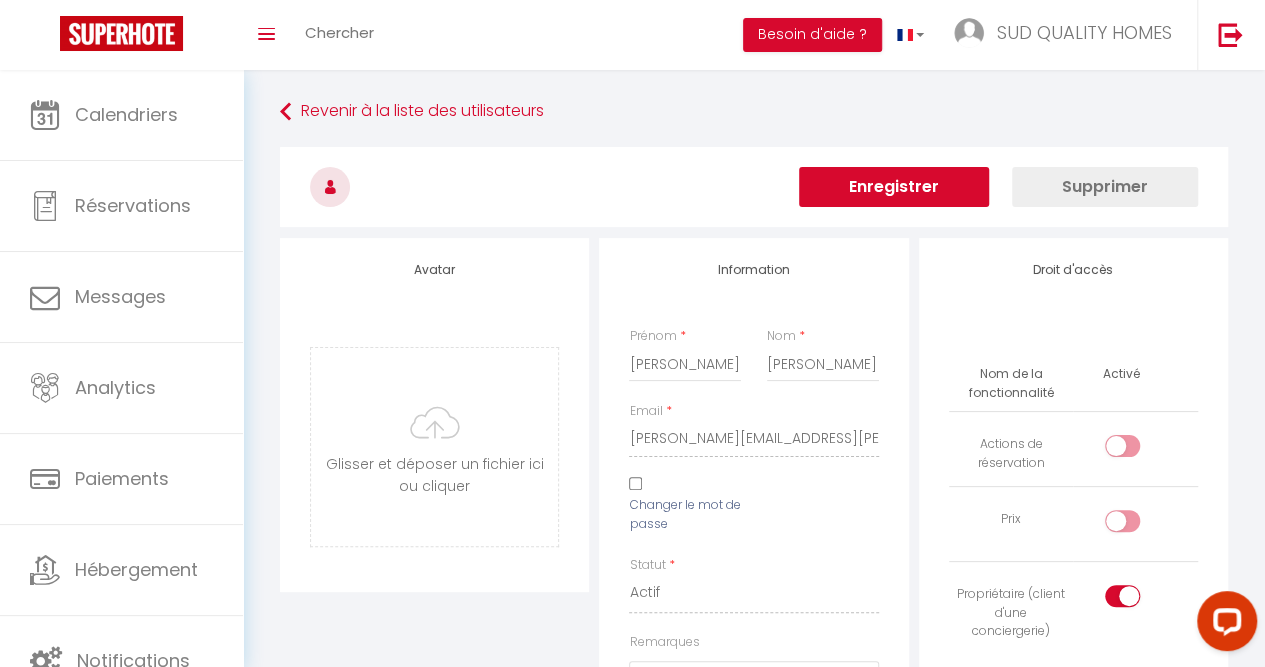 click on "Enregistrer" at bounding box center [894, 187] 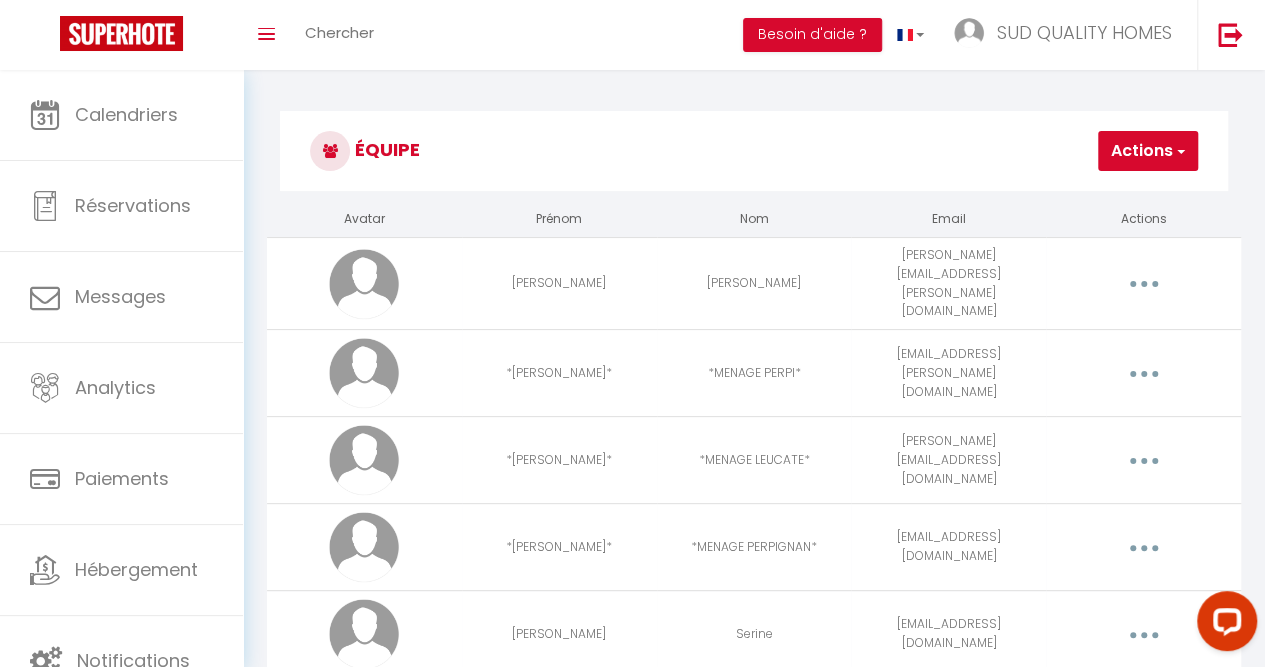 scroll, scrollTop: 70, scrollLeft: 0, axis: vertical 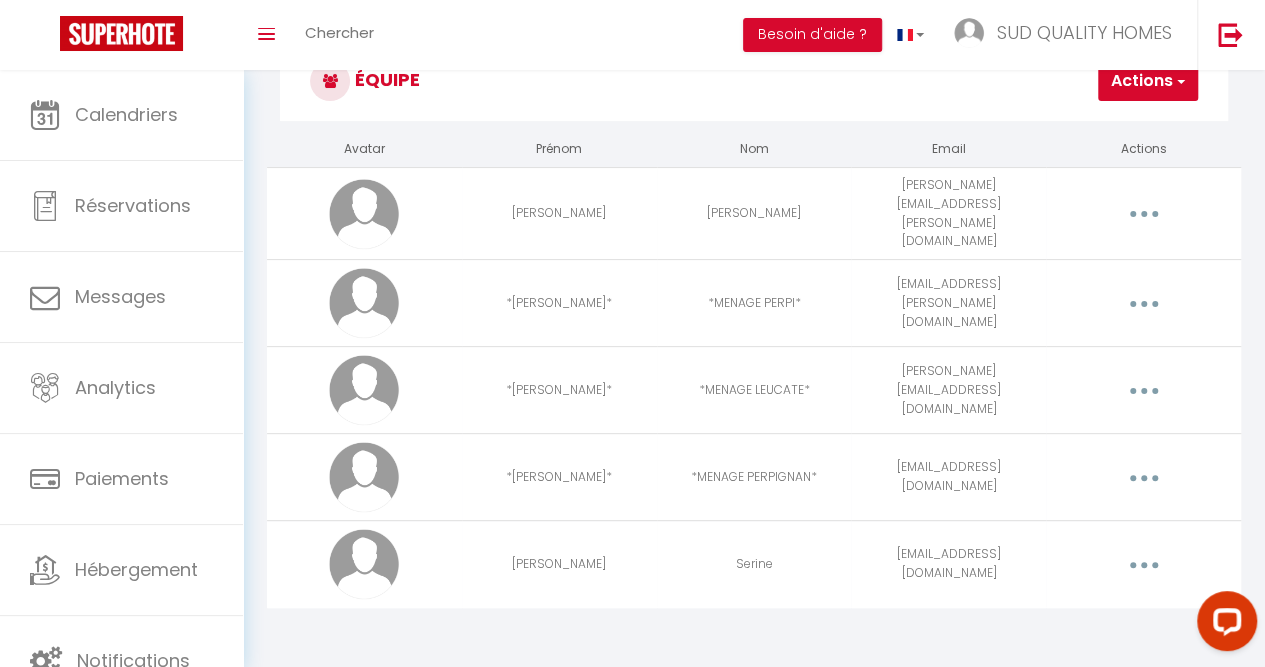 click at bounding box center (1143, 564) 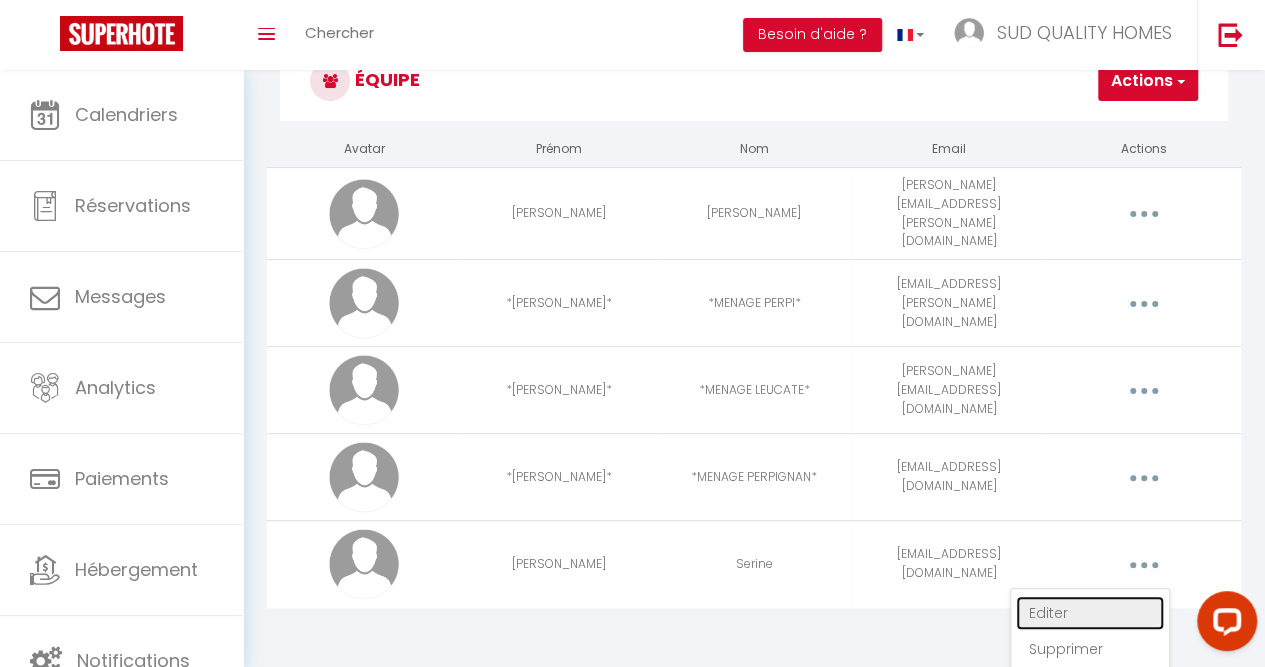 click on "Editer" at bounding box center [1090, 613] 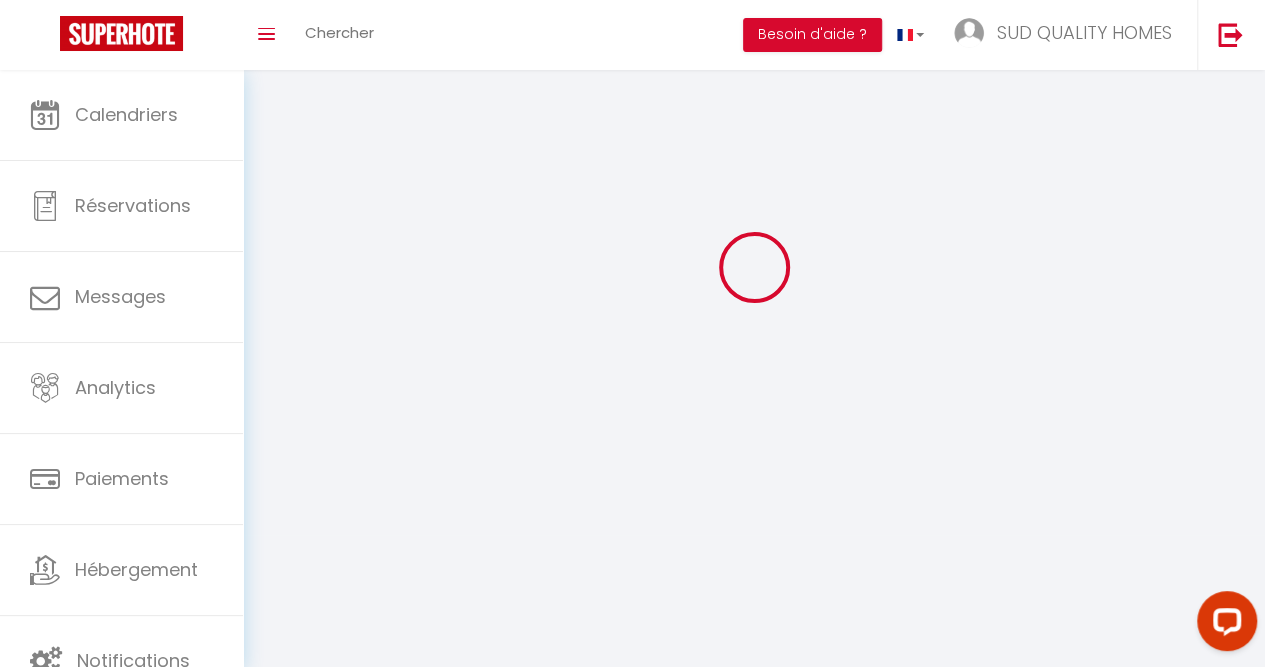 scroll, scrollTop: 0, scrollLeft: 0, axis: both 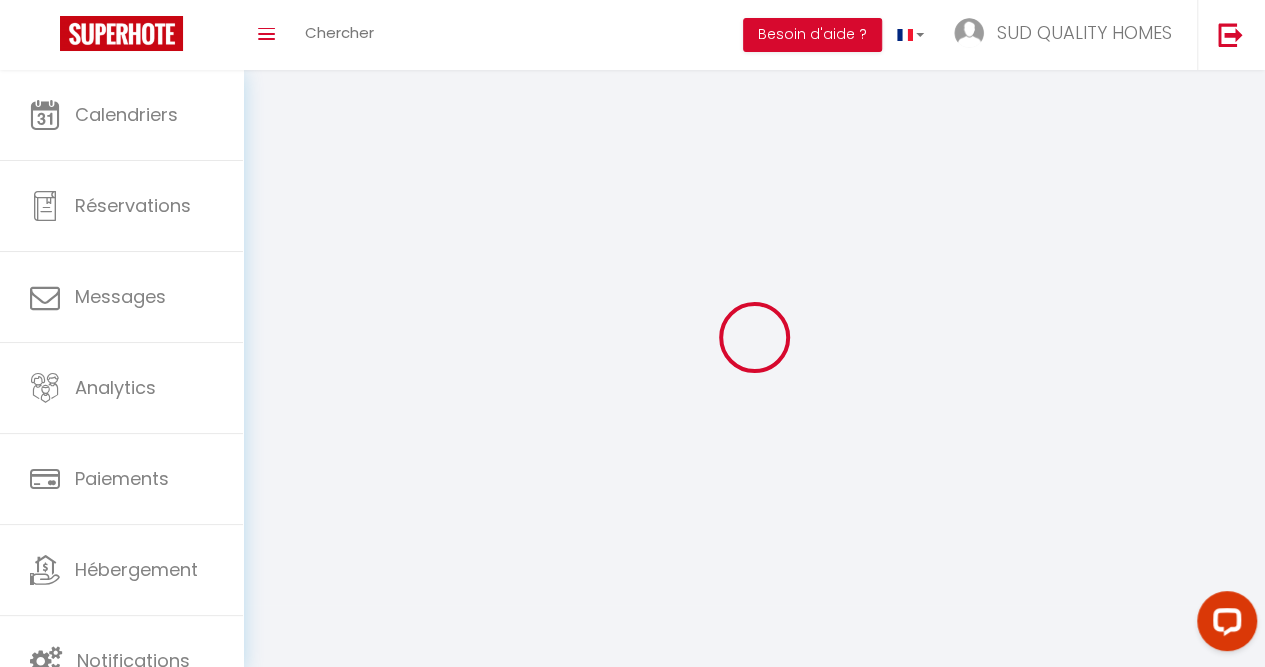 type on "[PERSON_NAME]" 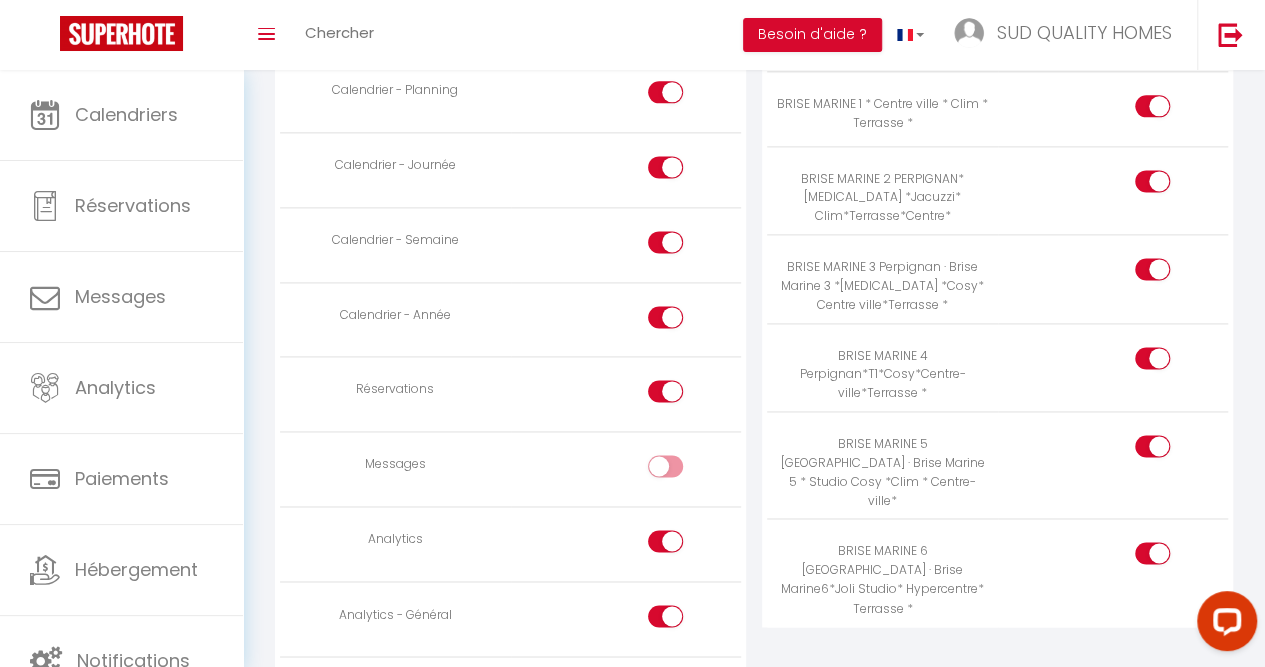 scroll, scrollTop: 1293, scrollLeft: 0, axis: vertical 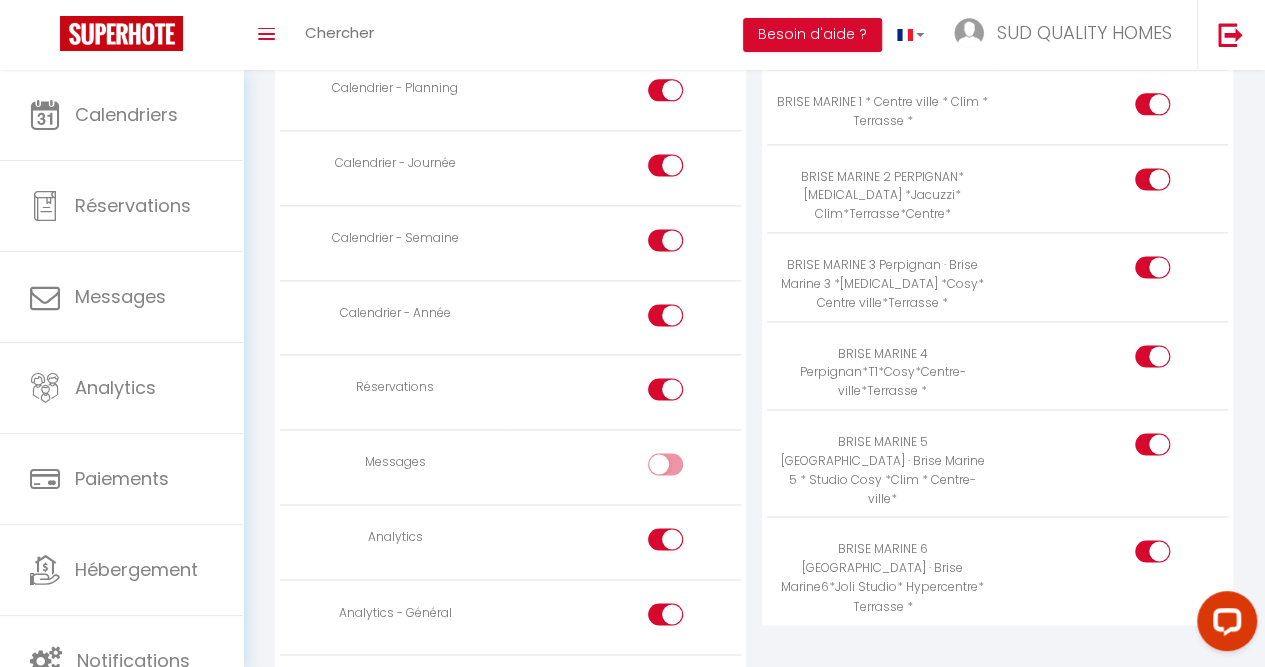 click at bounding box center [665, 389] 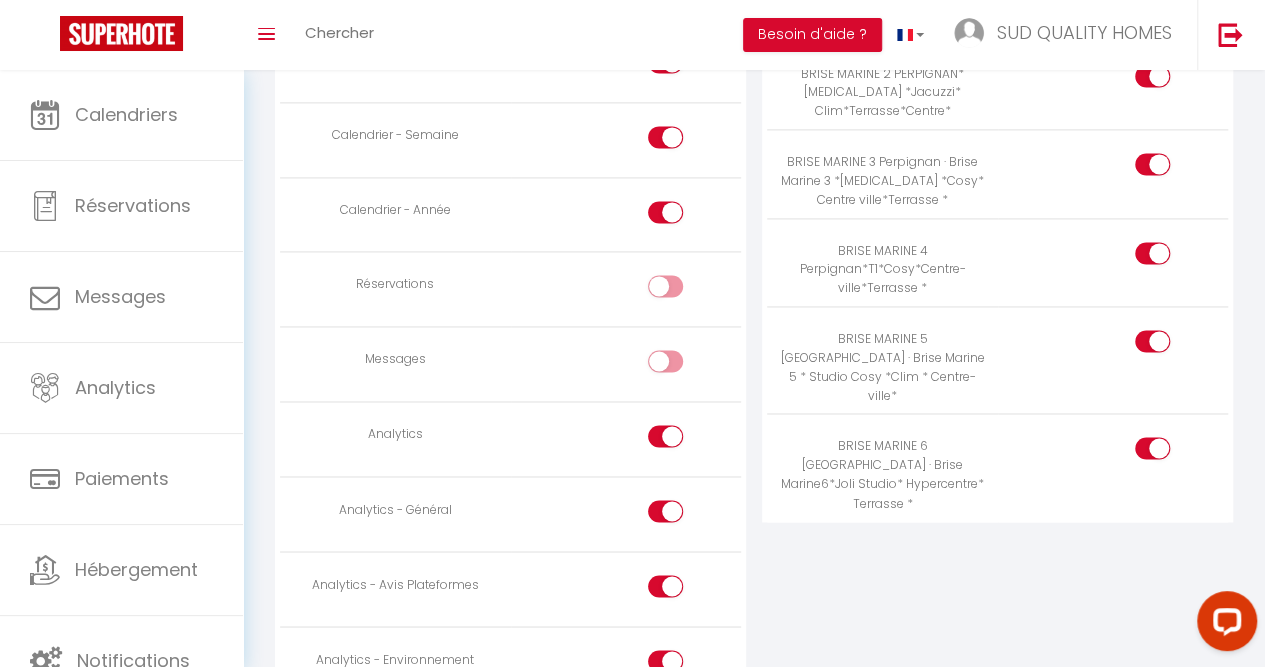 scroll, scrollTop: 1547, scrollLeft: 0, axis: vertical 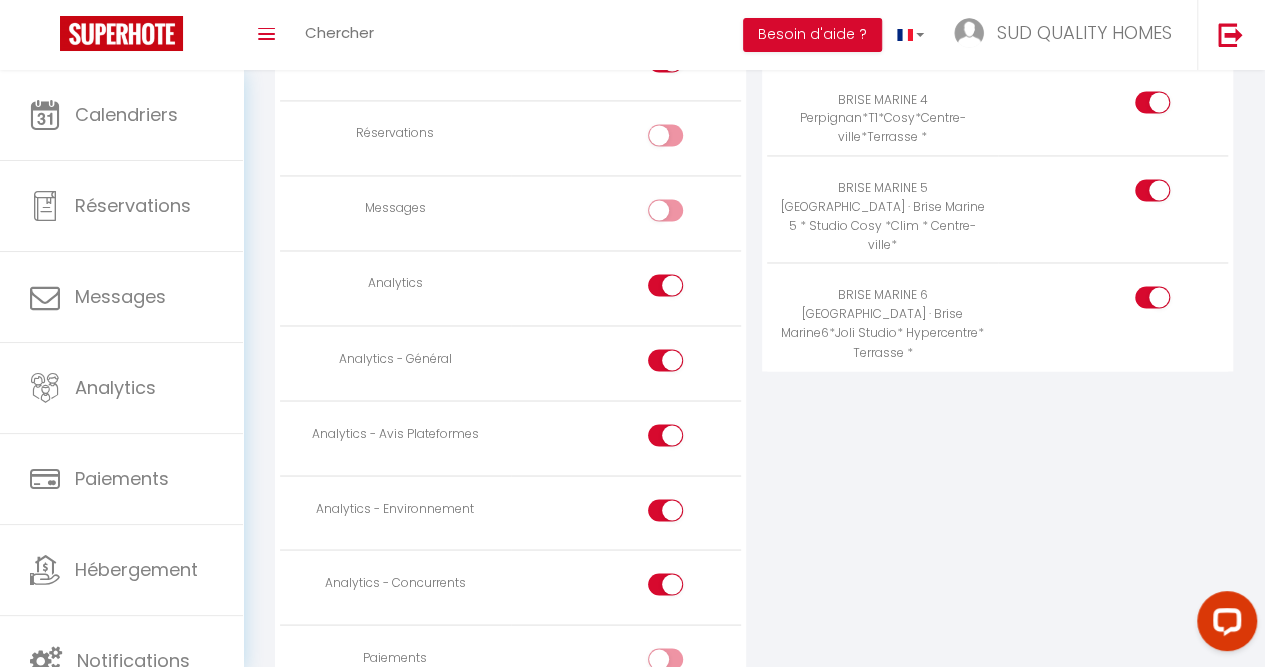 click at bounding box center (665, 435) 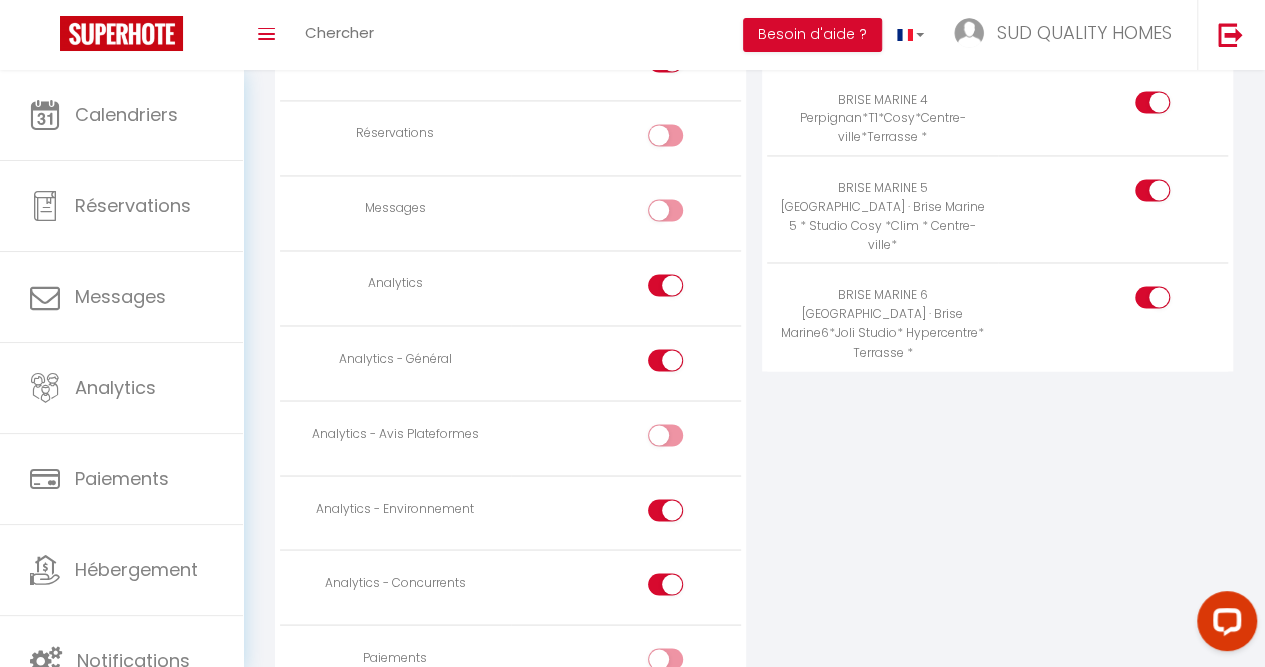 click at bounding box center (665, 510) 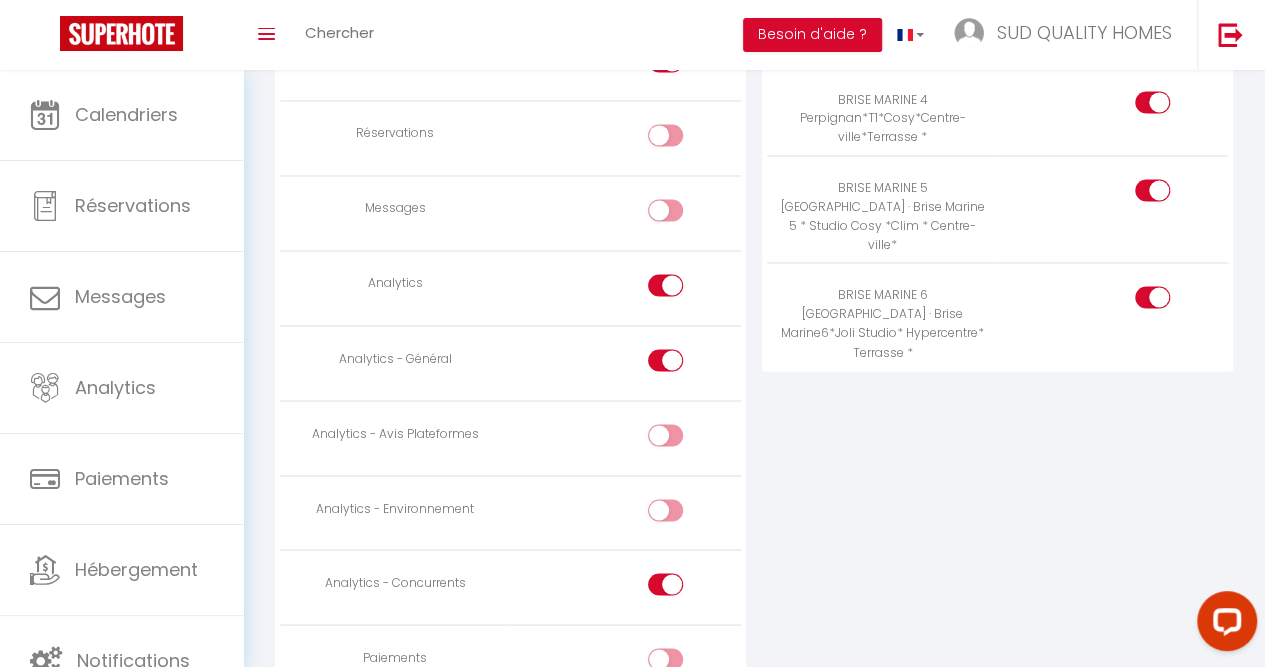 click at bounding box center [665, 584] 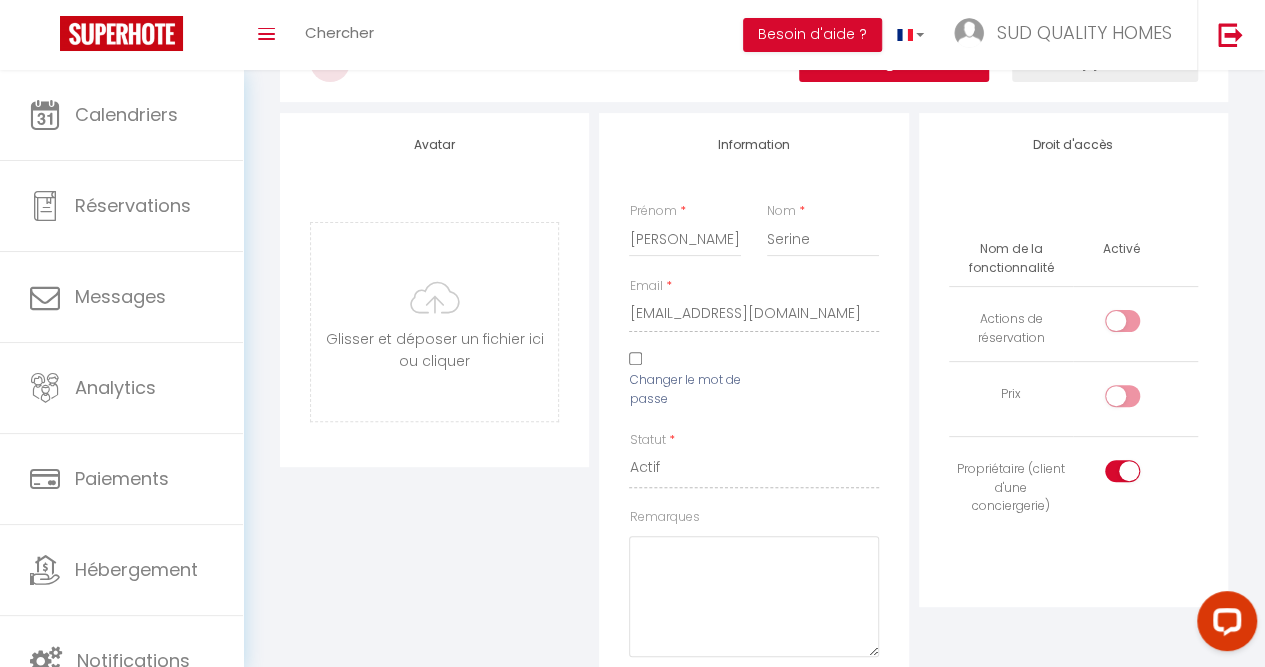 scroll, scrollTop: 0, scrollLeft: 0, axis: both 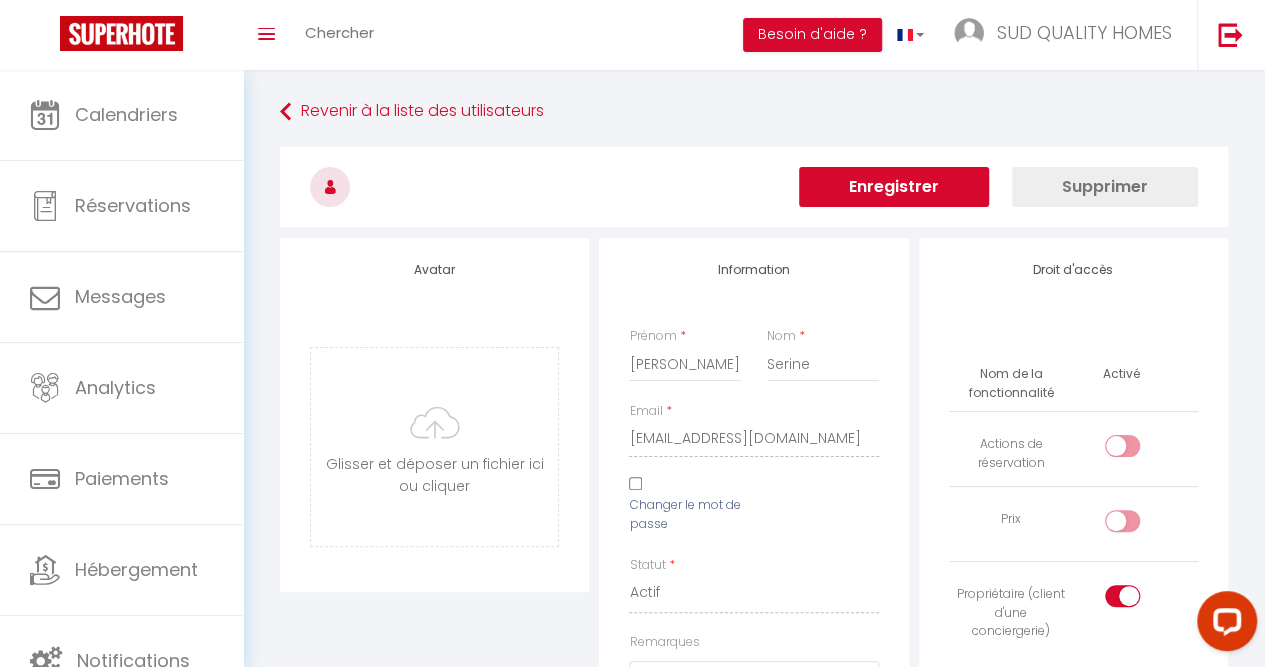 click on "Enregistrer" at bounding box center (894, 187) 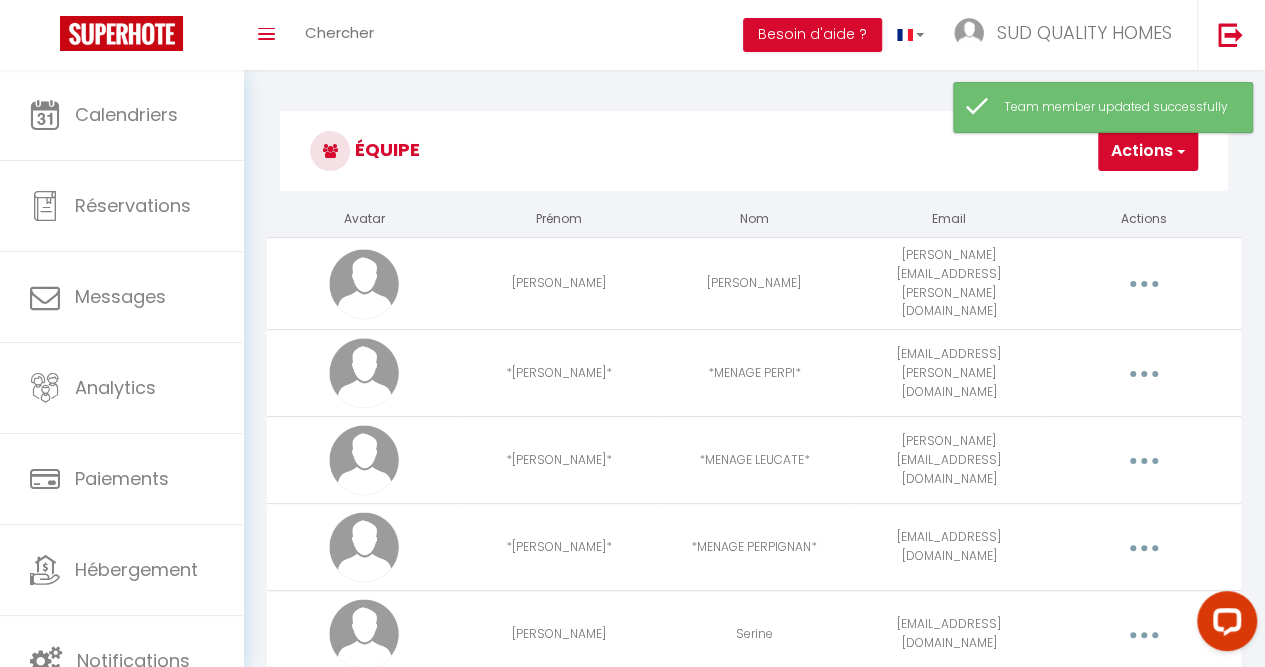 click at bounding box center (1143, 284) 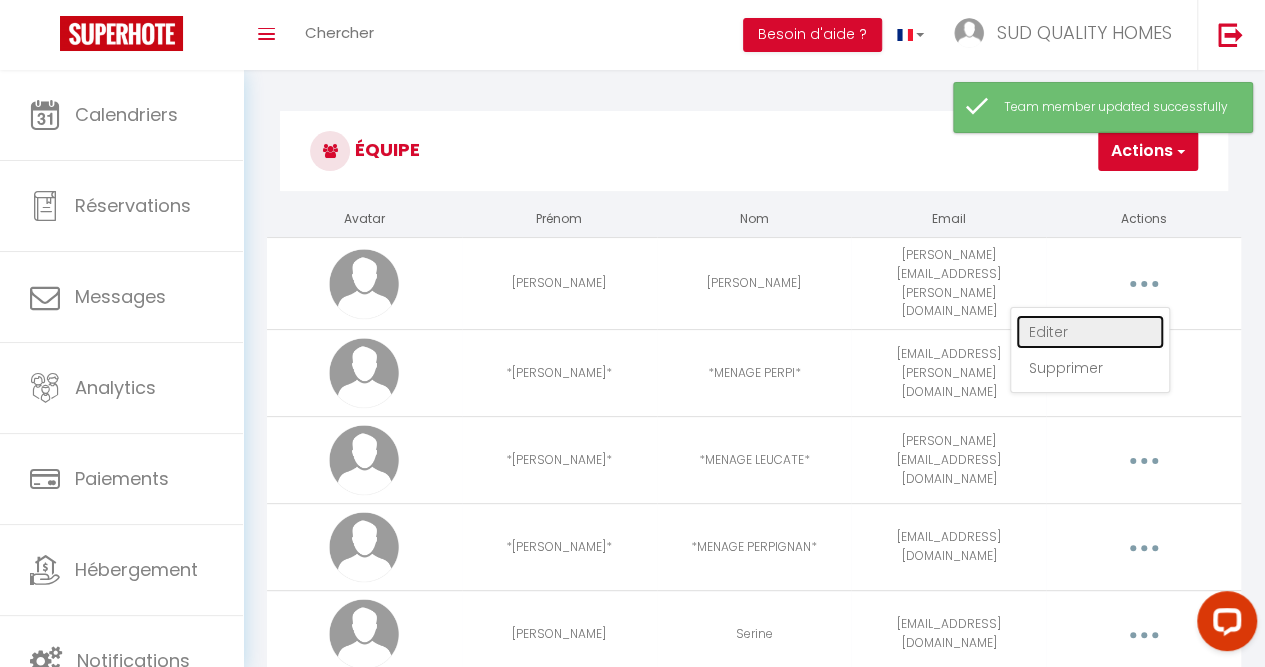 click on "Editer" at bounding box center [1090, 332] 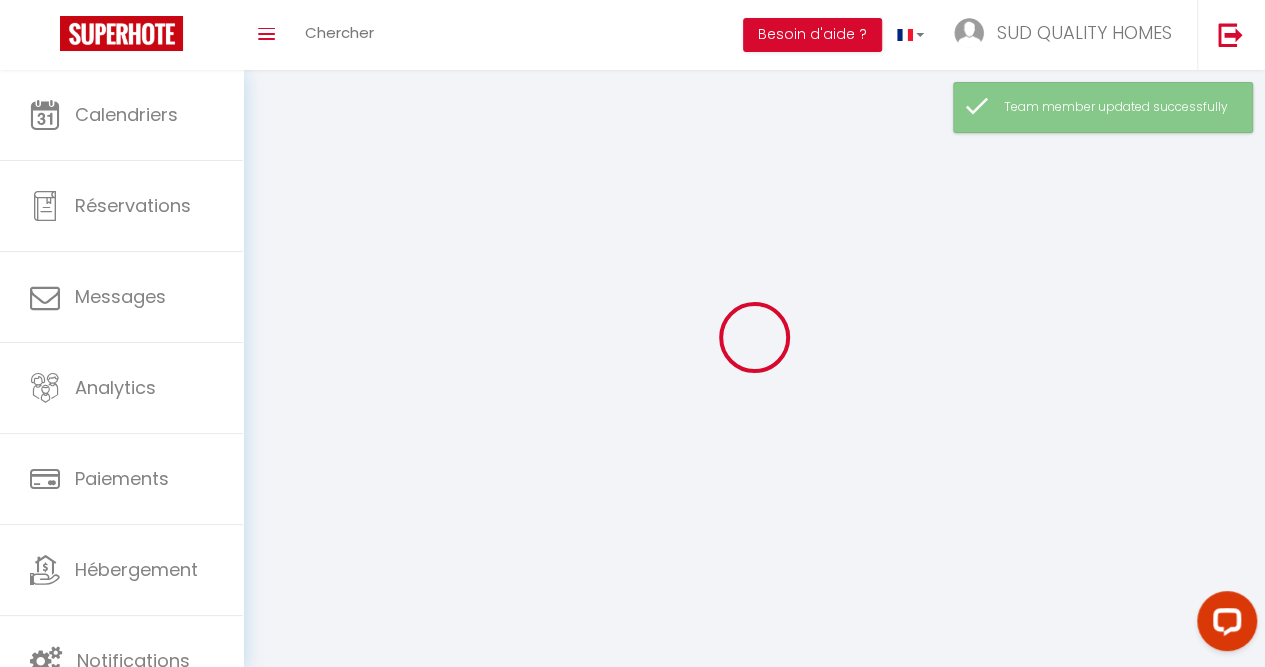 type on "[PERSON_NAME]" 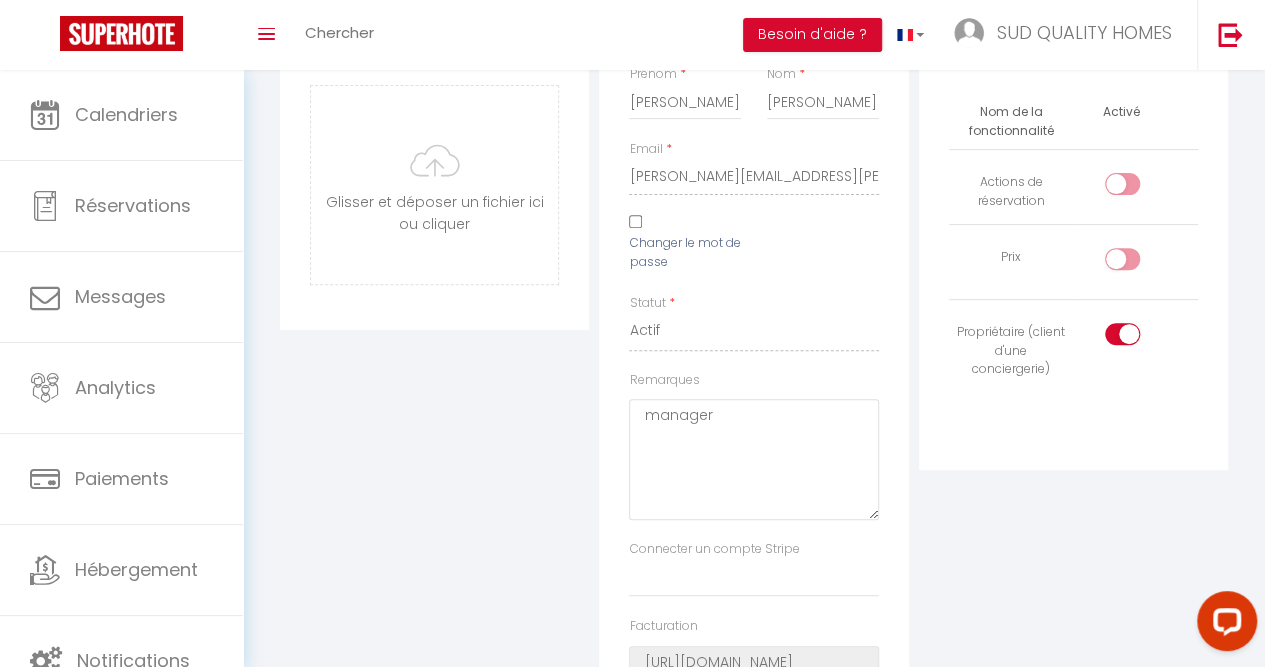 scroll, scrollTop: 264, scrollLeft: 0, axis: vertical 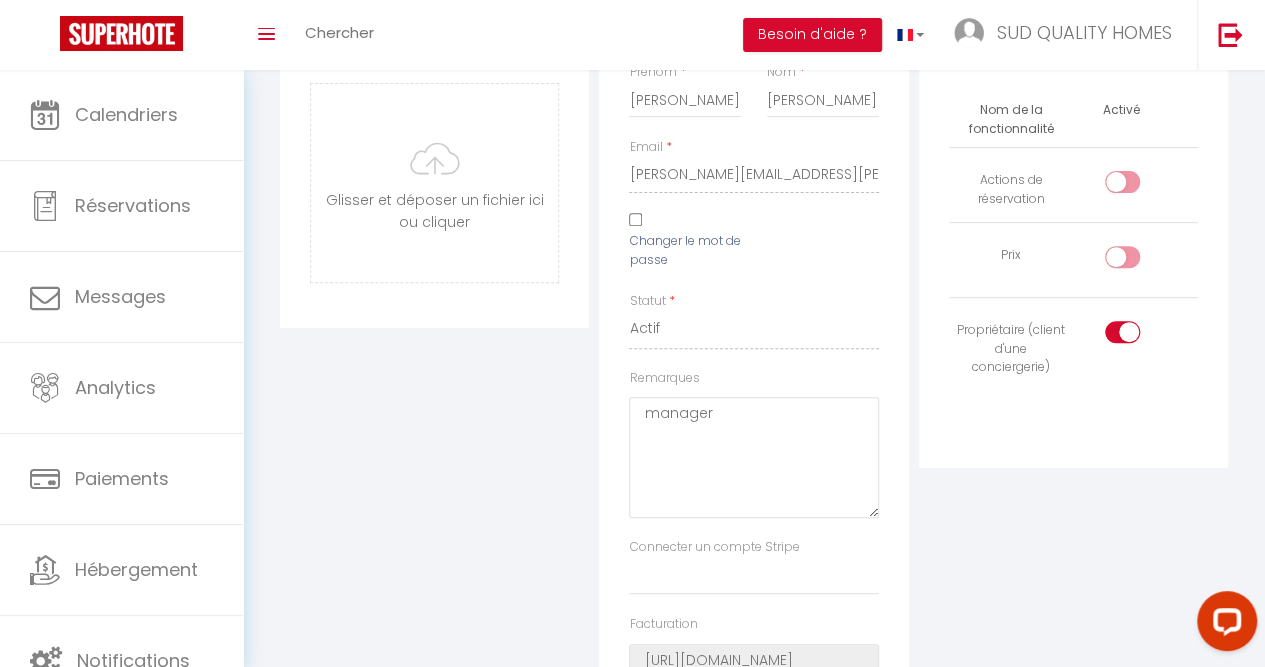 click at bounding box center [1139, 186] 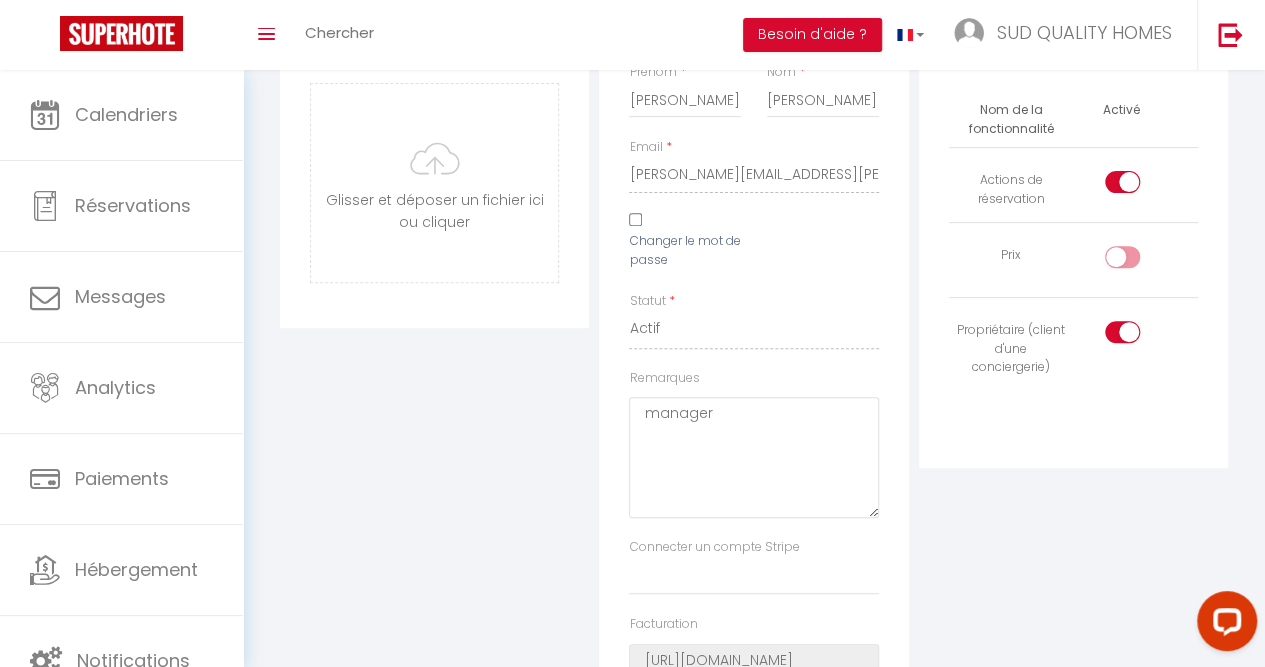 click at bounding box center [1139, 261] 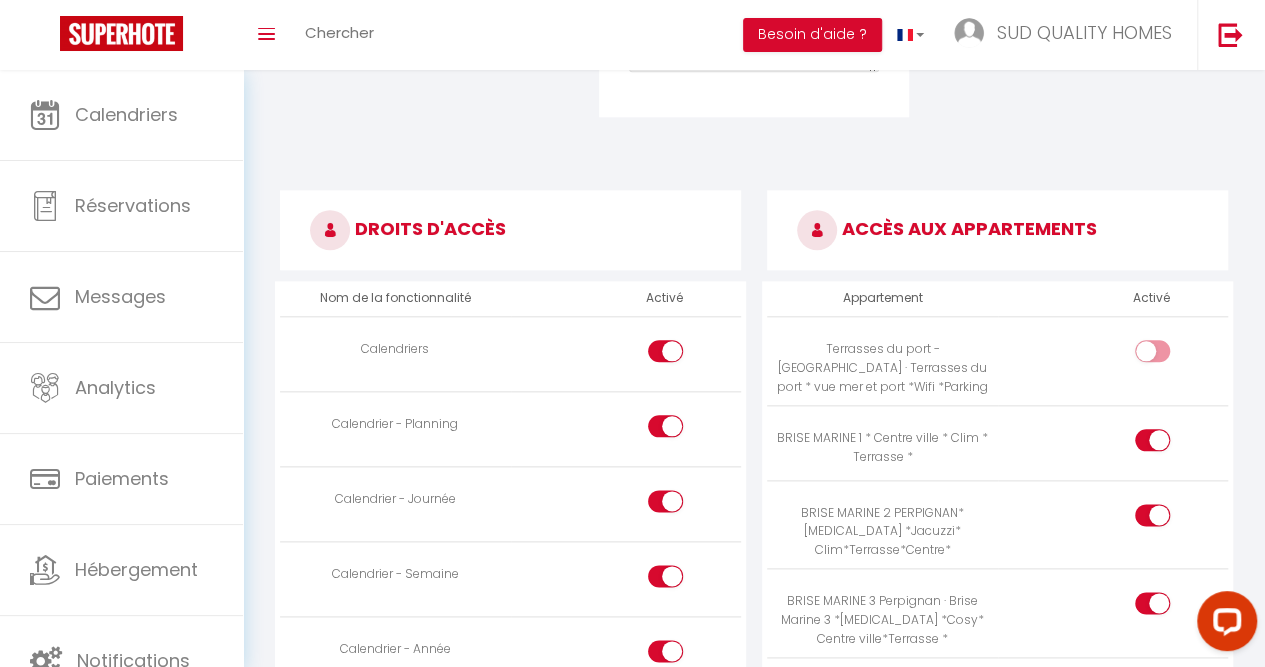 scroll, scrollTop: 940, scrollLeft: 0, axis: vertical 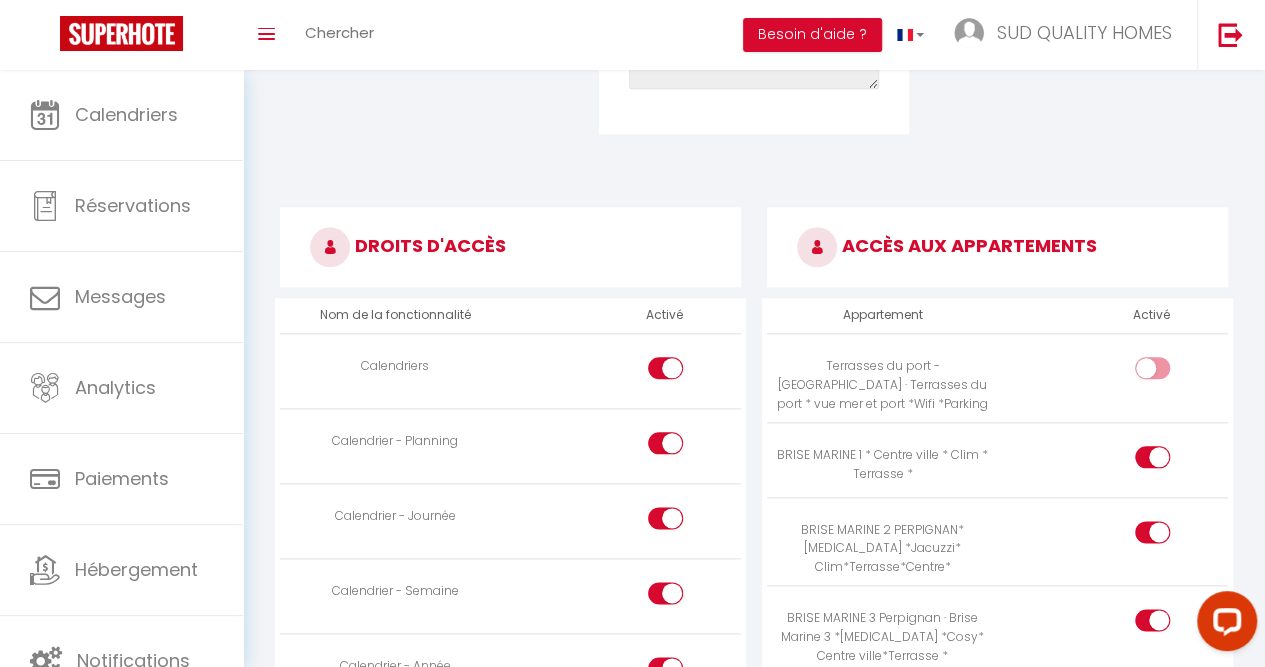 click at bounding box center (1113, 378) 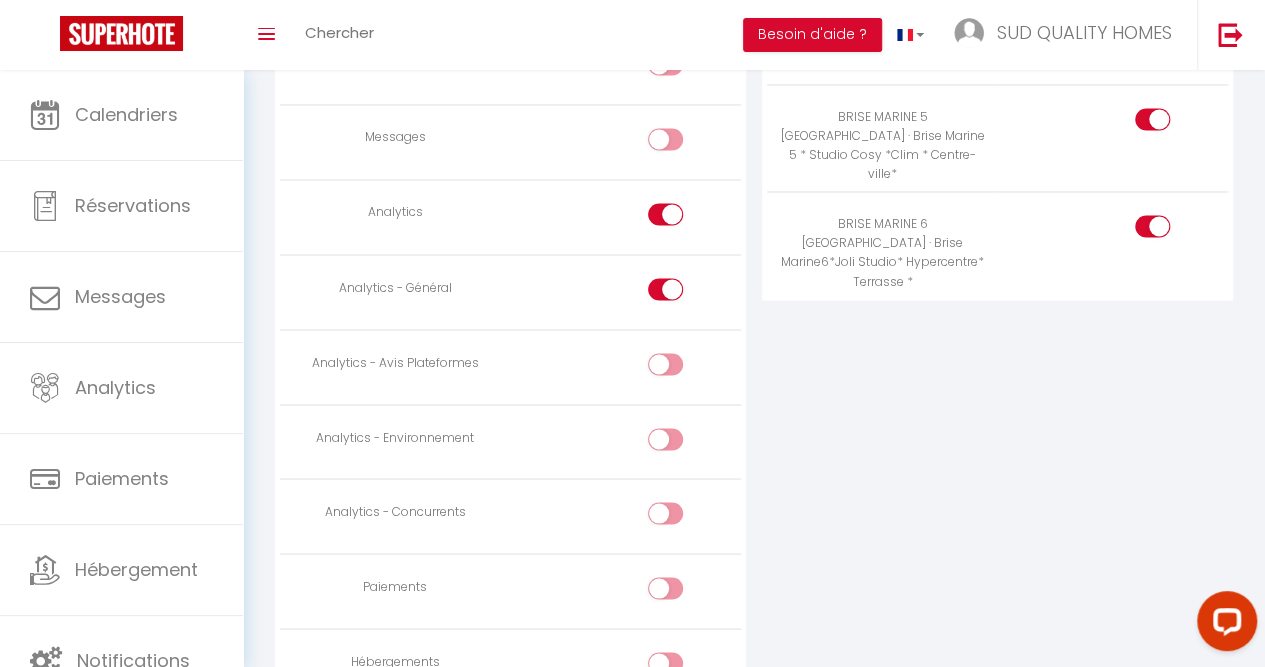 scroll, scrollTop: 1580, scrollLeft: 0, axis: vertical 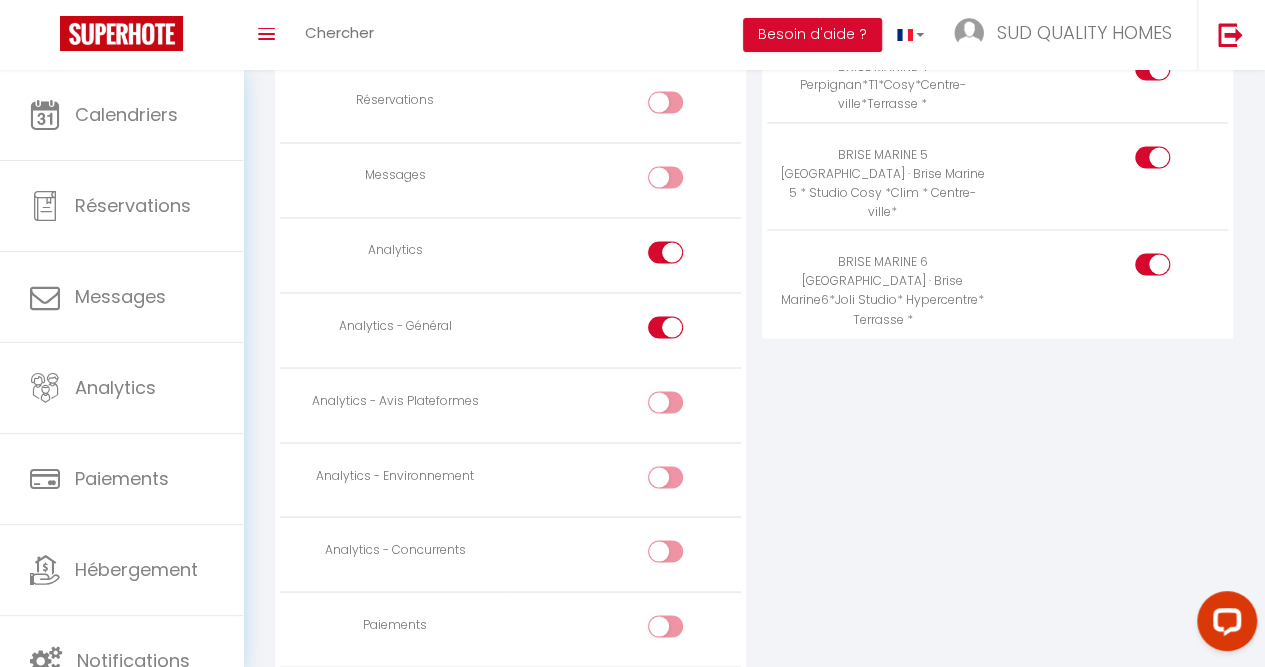 click at bounding box center (682, 106) 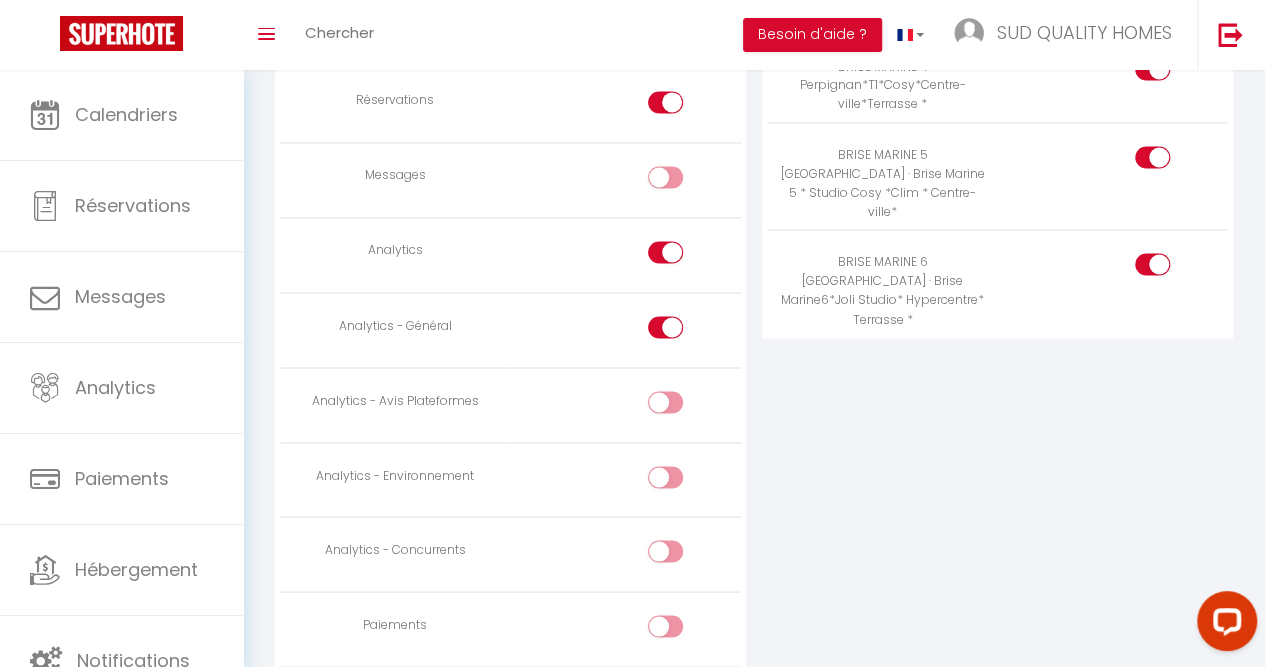 click at bounding box center [682, 181] 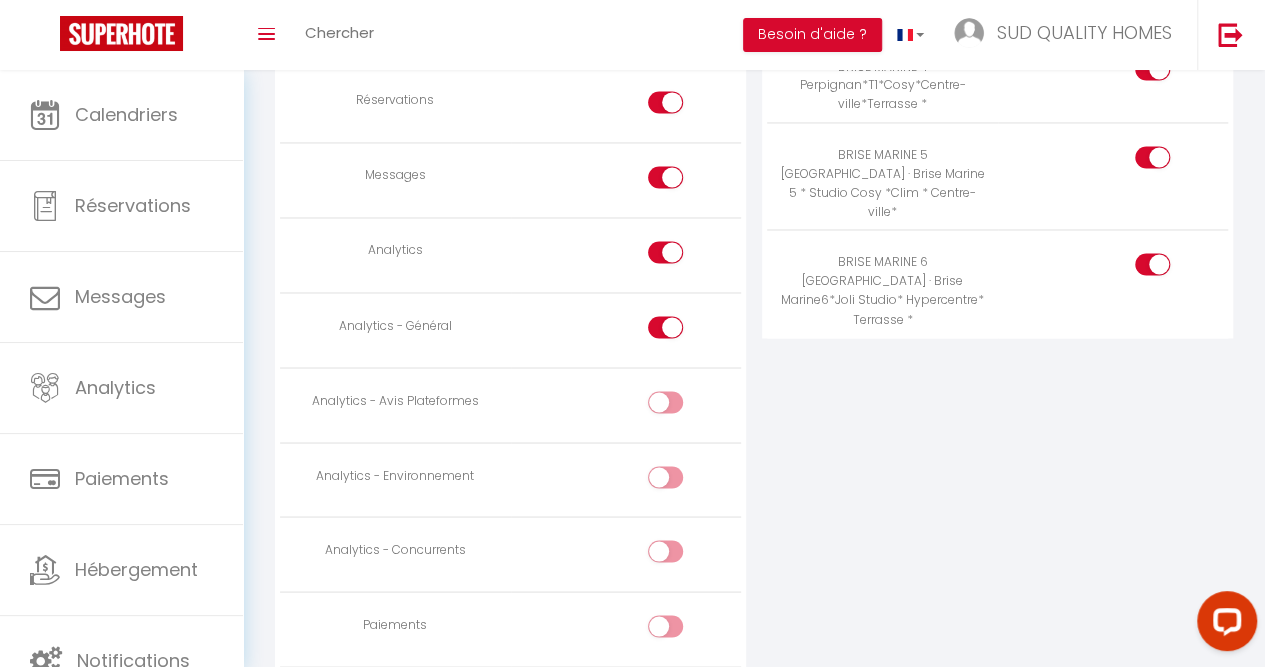 click at bounding box center (682, 406) 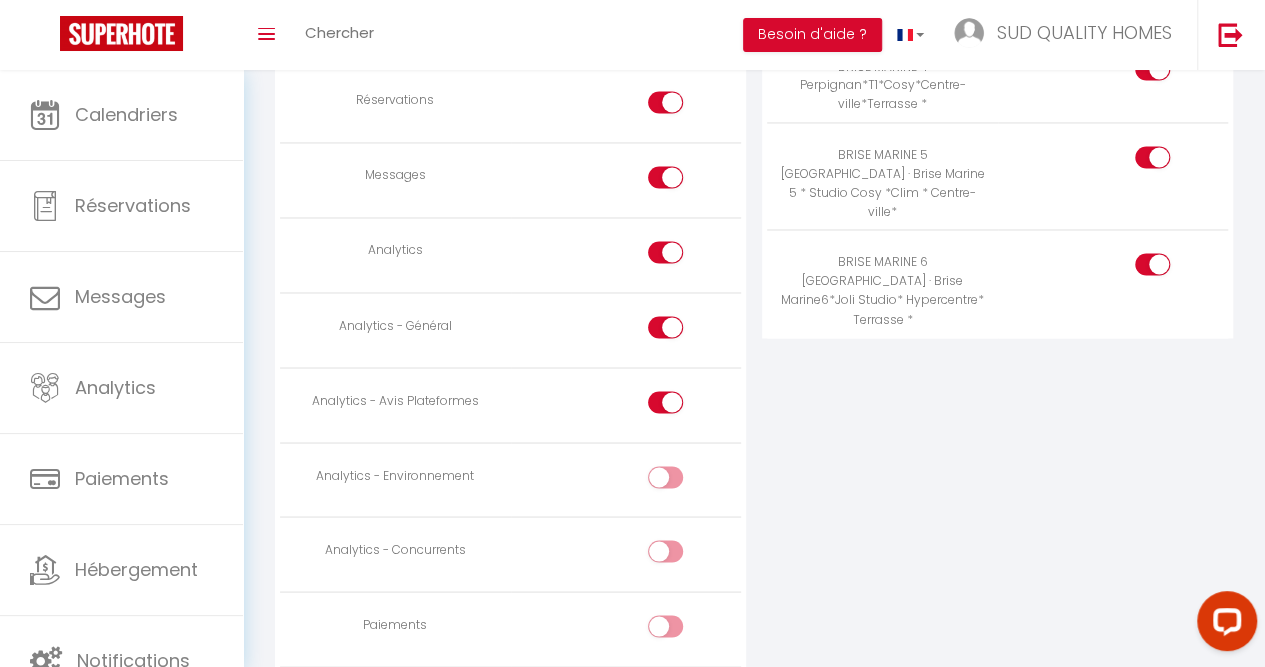 click at bounding box center (682, 481) 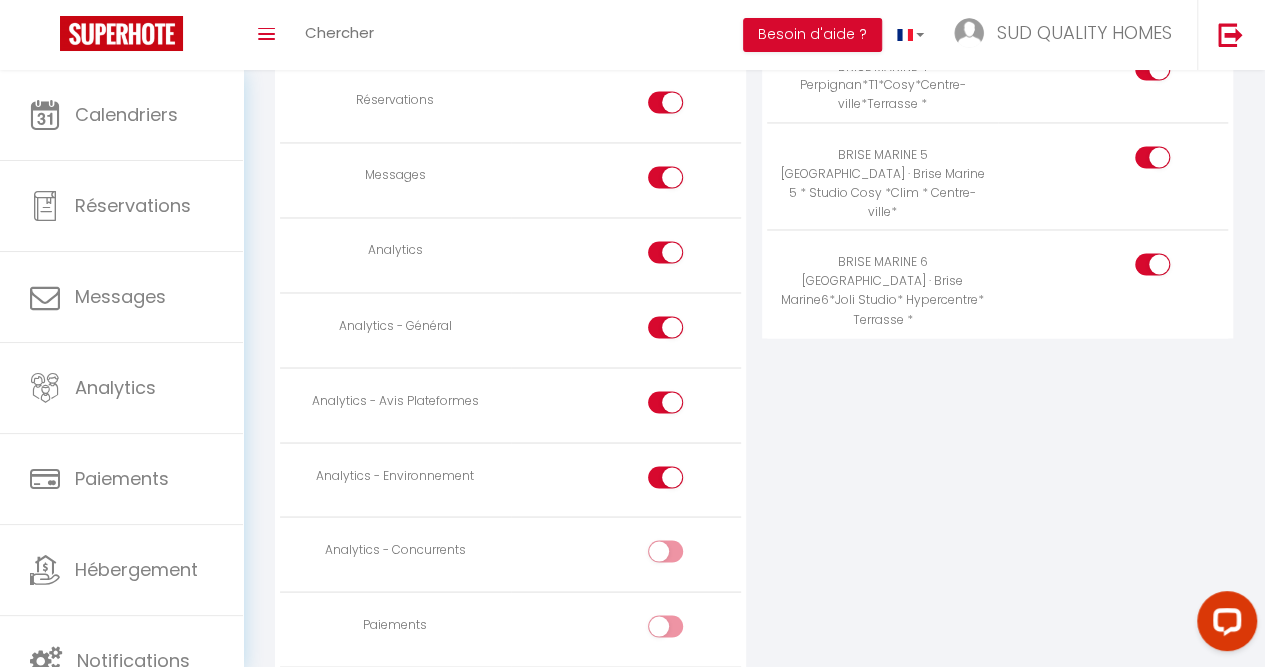 click at bounding box center [682, 555] 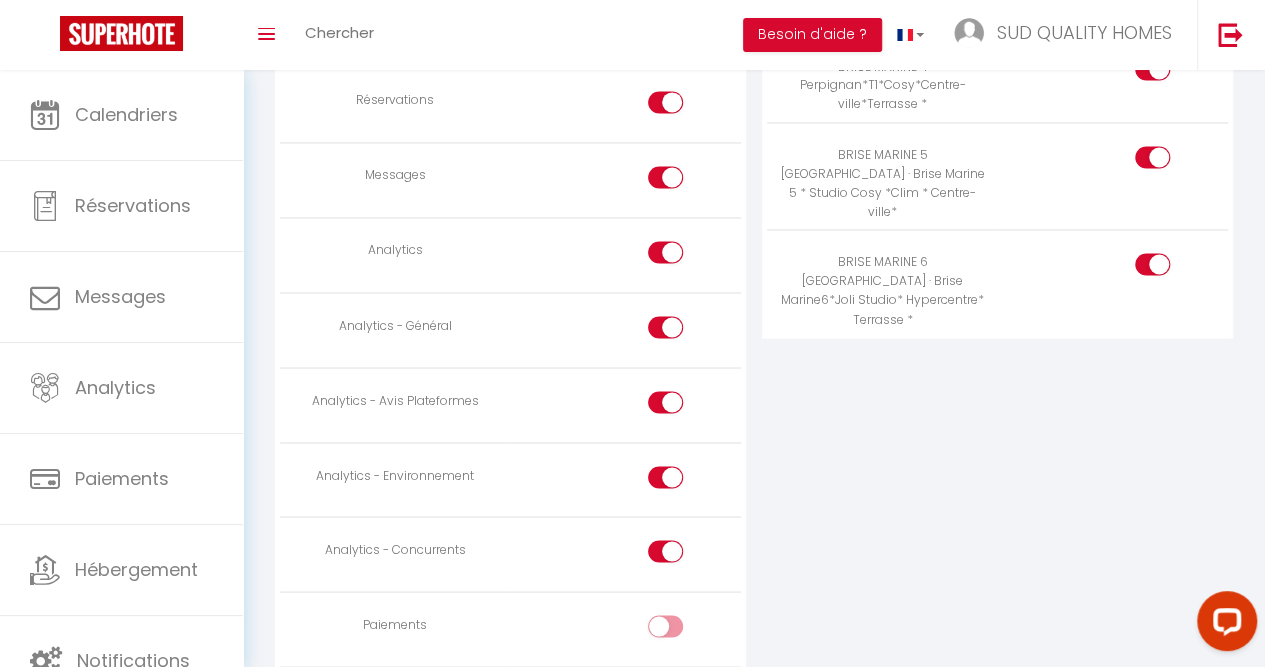 click at bounding box center [682, 630] 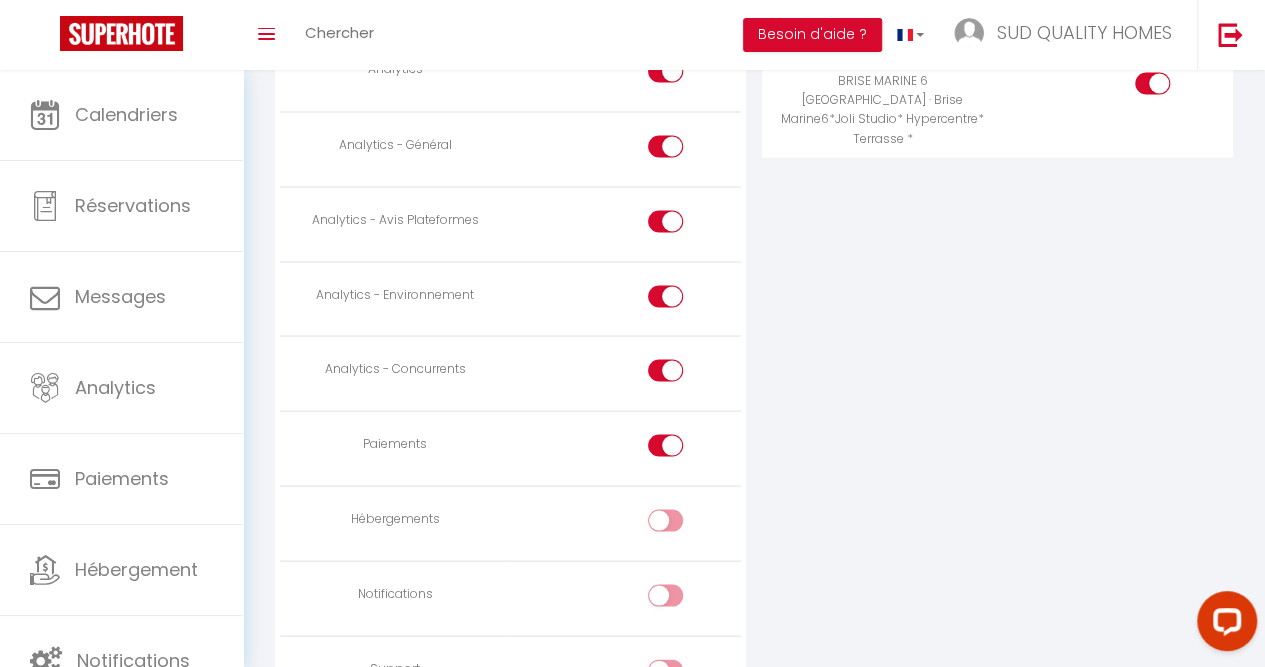 scroll, scrollTop: 1872, scrollLeft: 0, axis: vertical 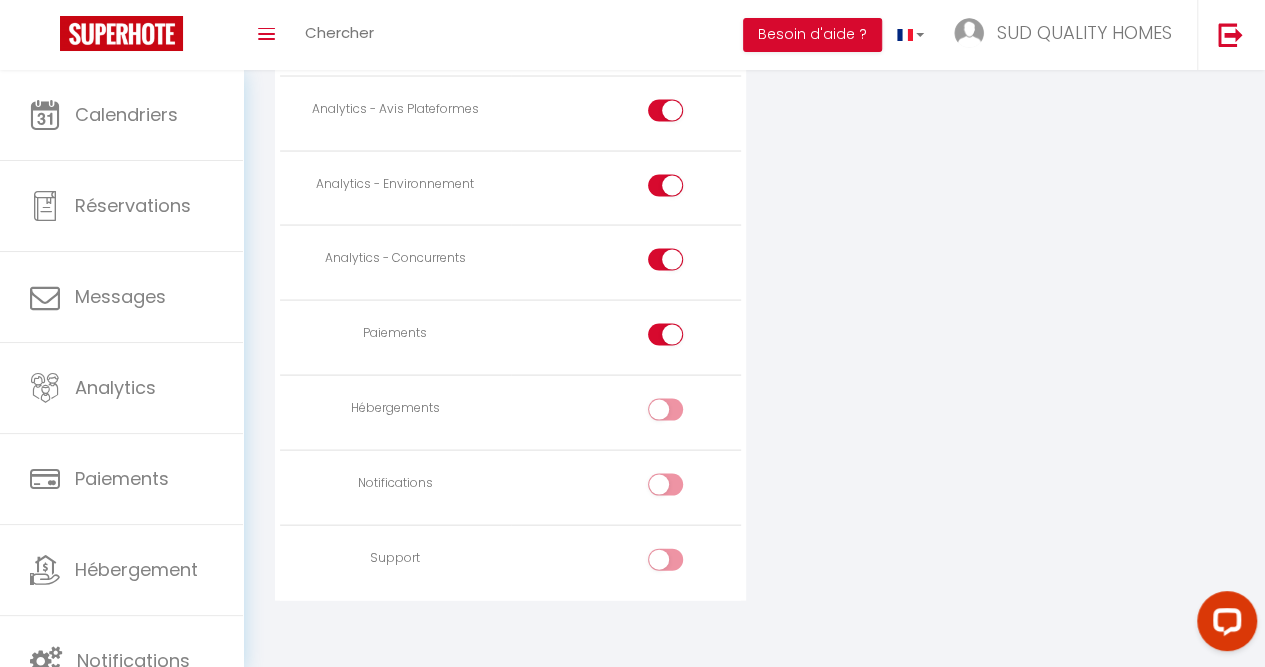 click at bounding box center [665, 409] 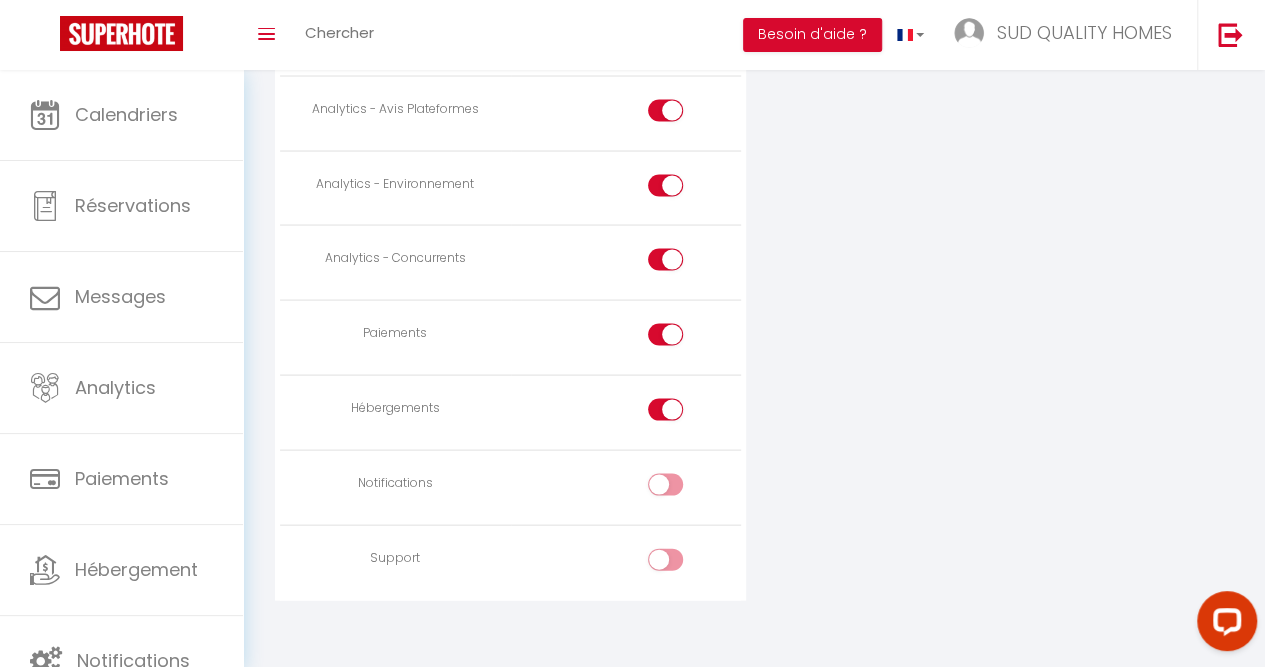 click at bounding box center [682, 488] 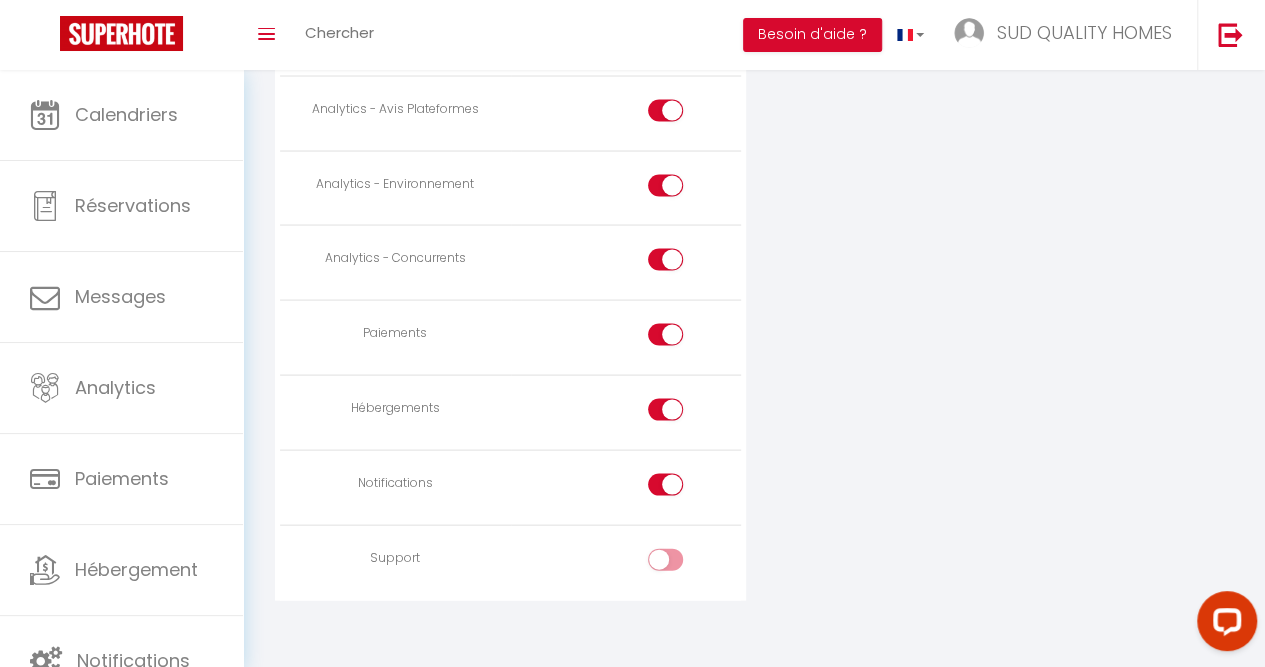 click at bounding box center (682, 563) 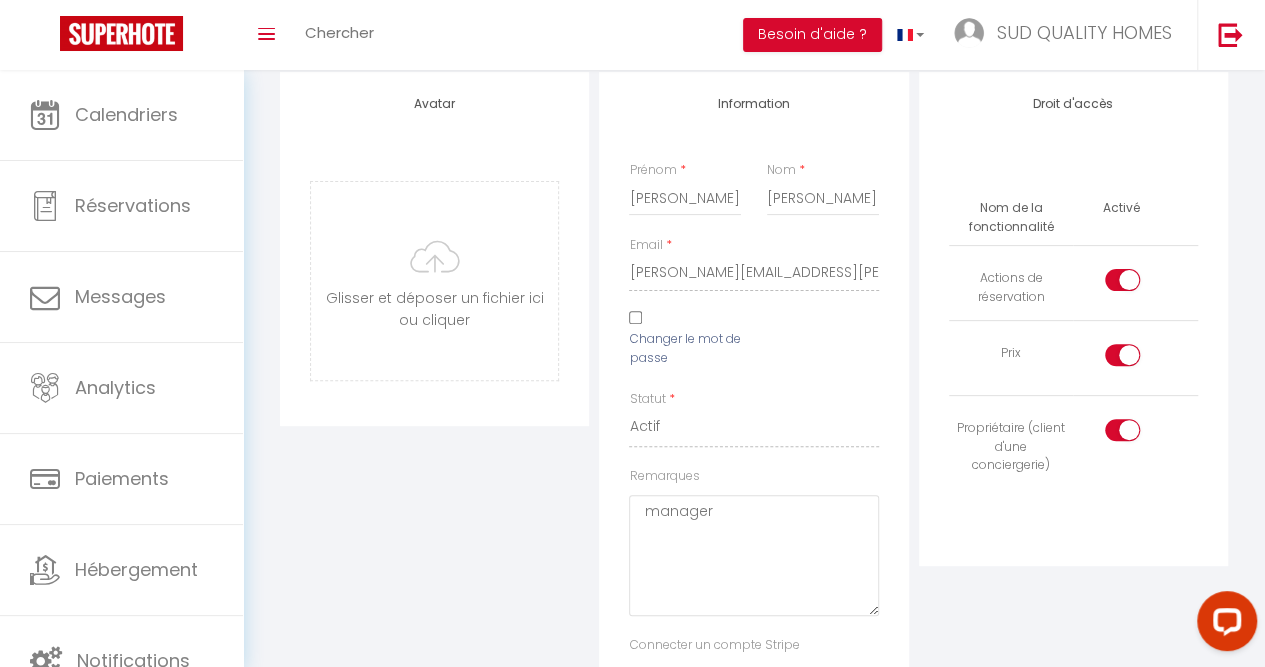 scroll, scrollTop: 8, scrollLeft: 0, axis: vertical 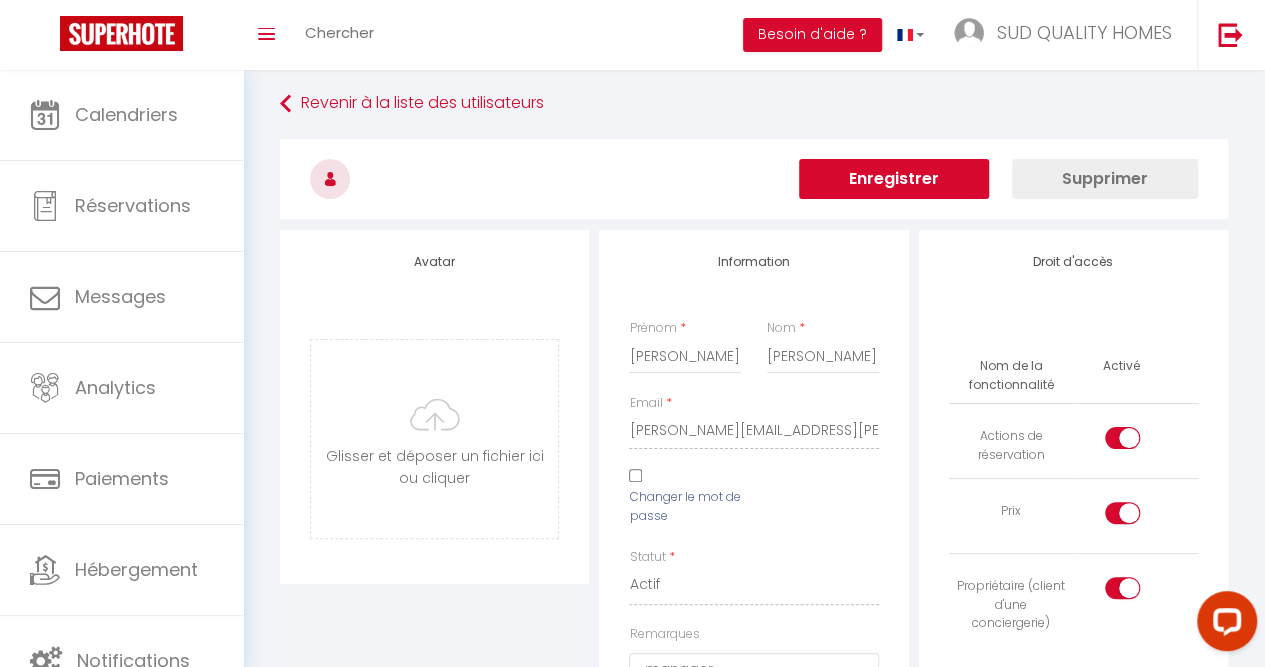 click on "Enregistrer" at bounding box center [894, 179] 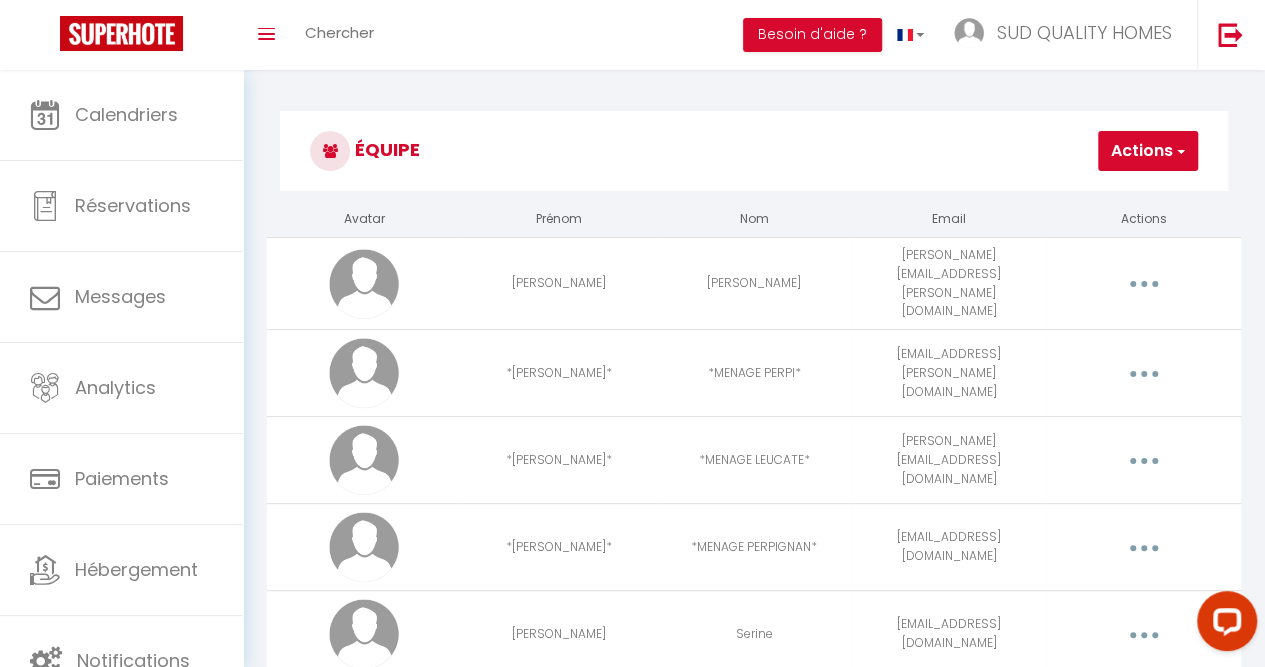 scroll, scrollTop: 70, scrollLeft: 0, axis: vertical 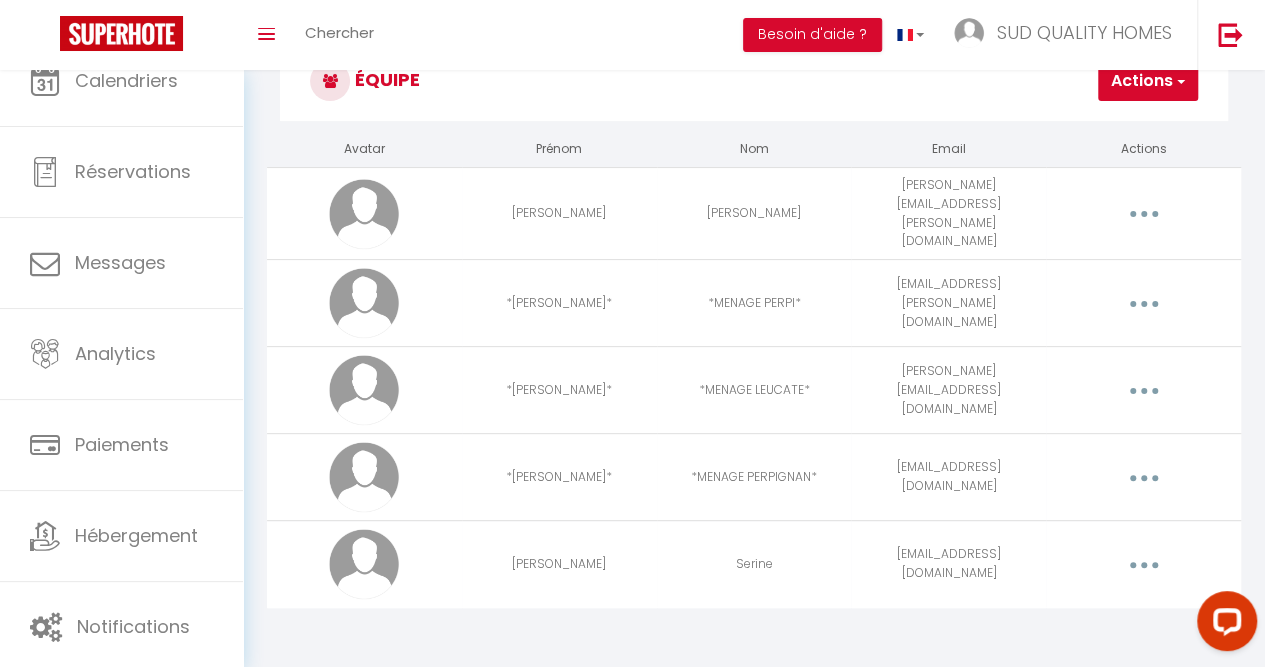 click at bounding box center (1143, 303) 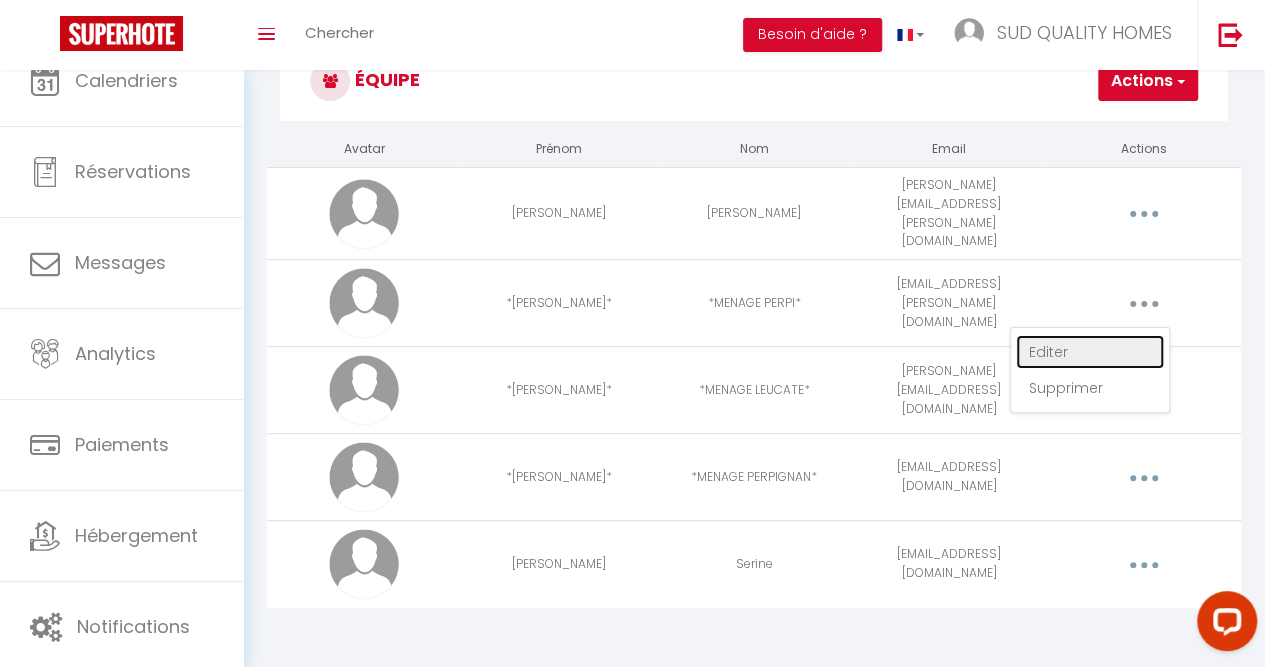 click on "Editer" at bounding box center (1090, 352) 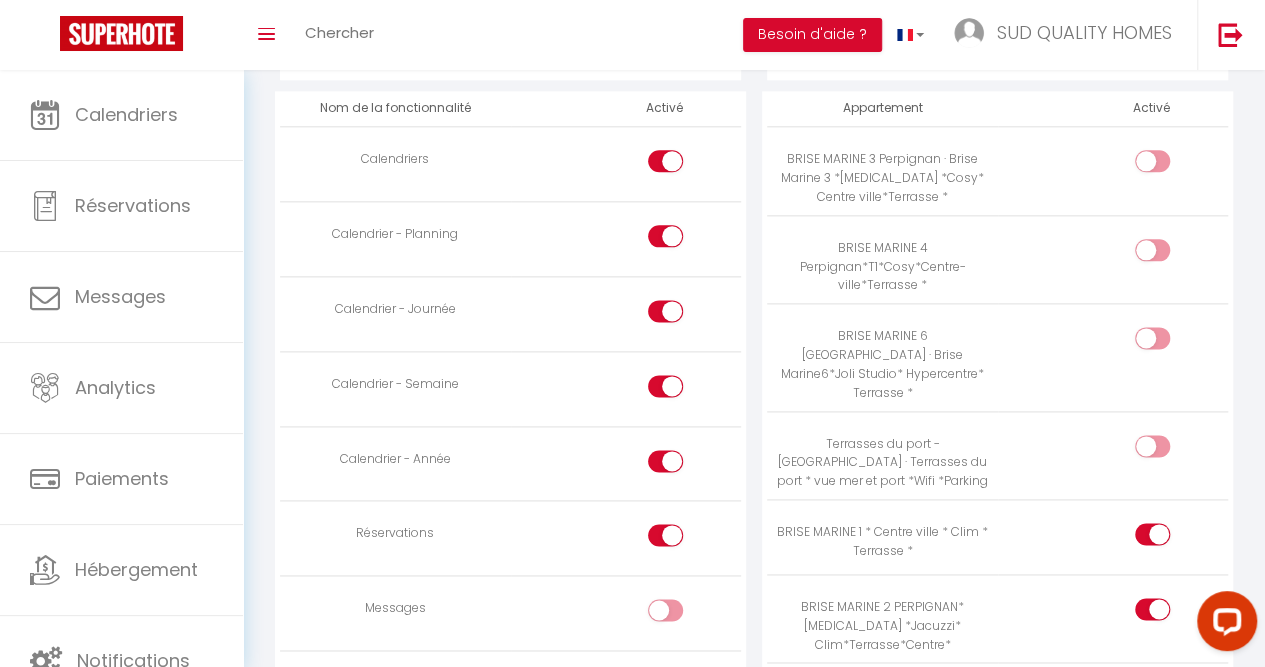 scroll, scrollTop: 1146, scrollLeft: 0, axis: vertical 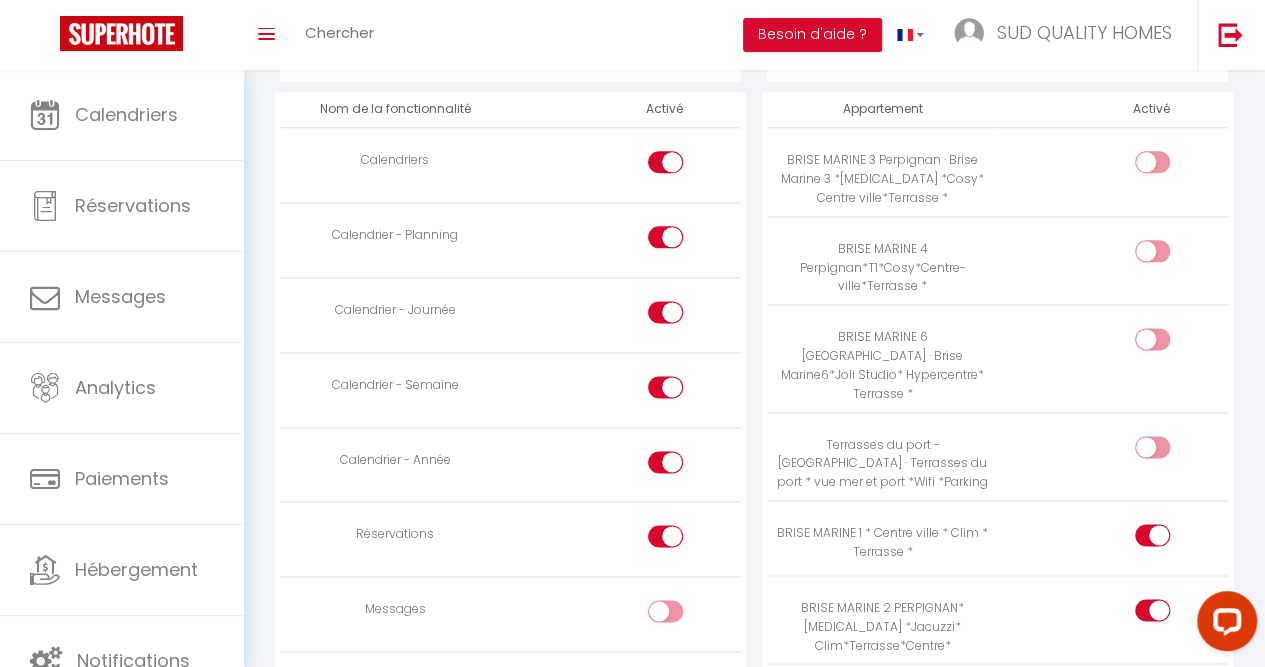 click at bounding box center [665, 536] 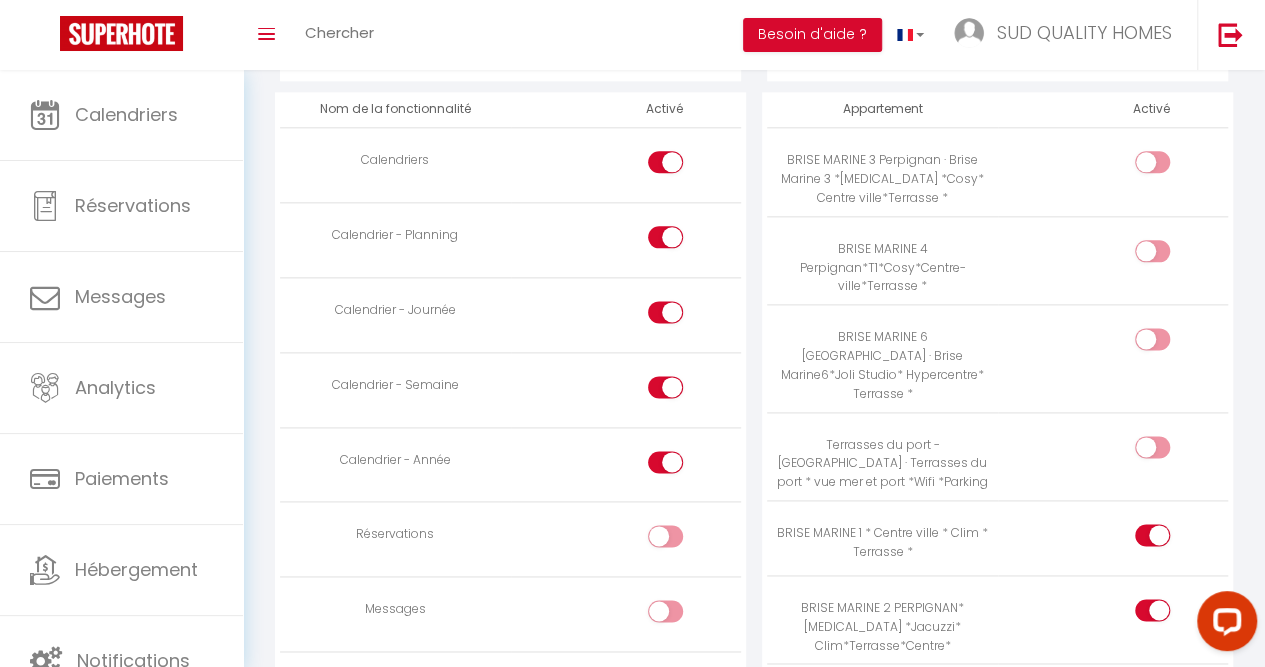 click at bounding box center [682, 540] 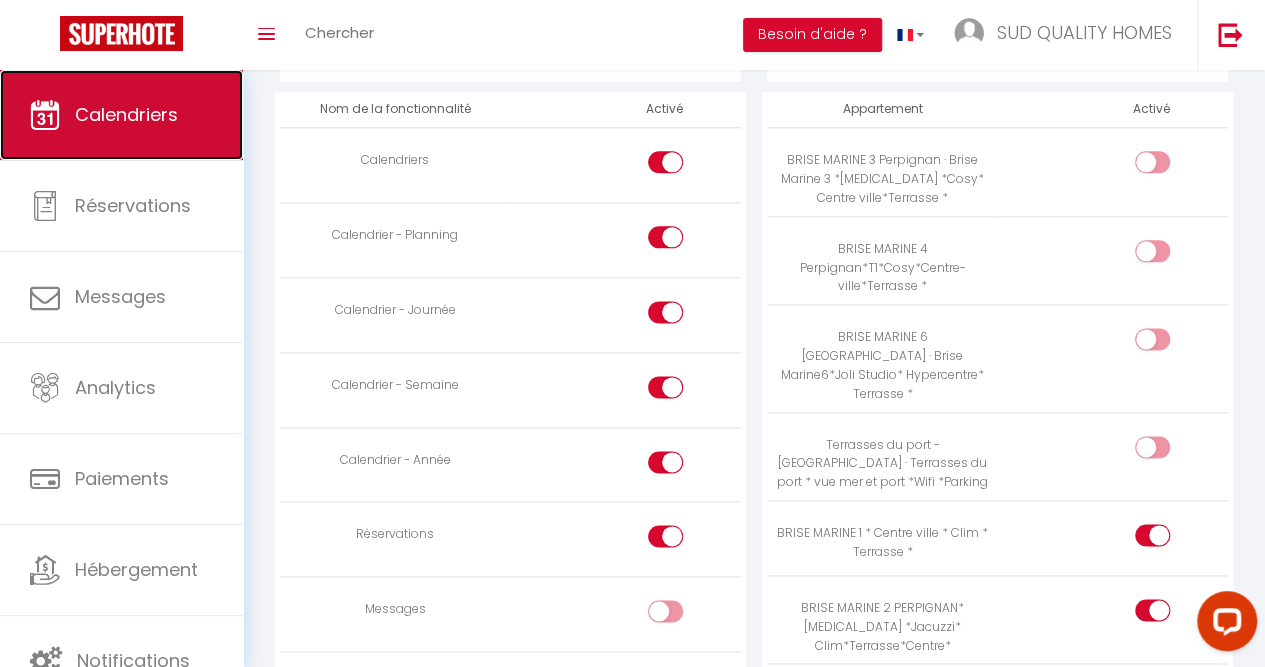 click on "Calendriers" at bounding box center [121, 115] 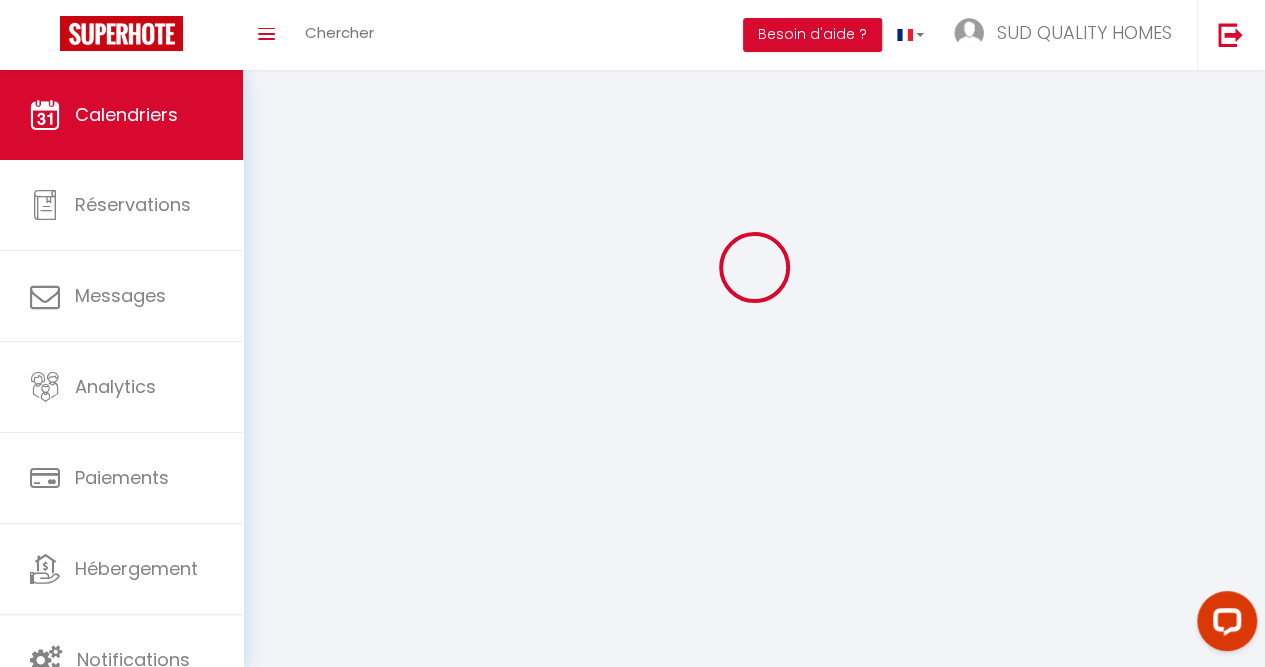 scroll, scrollTop: 0, scrollLeft: 0, axis: both 